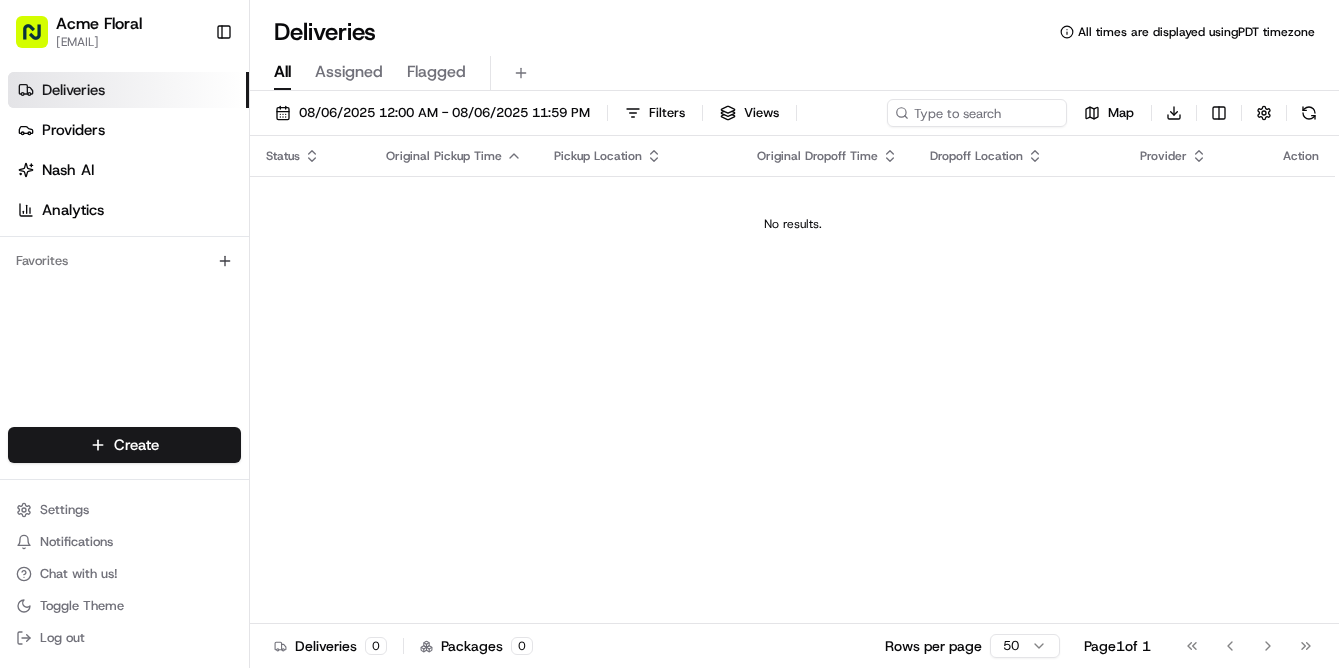 scroll, scrollTop: 0, scrollLeft: 0, axis: both 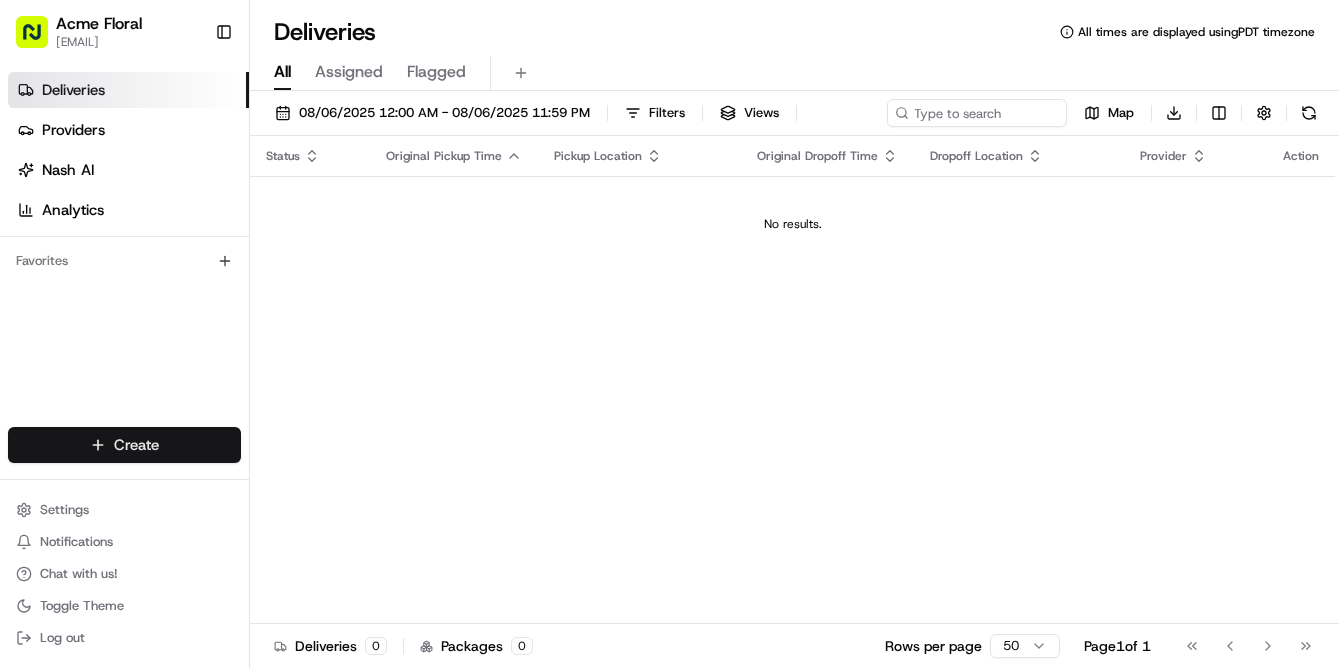 click on "Acme Floral [EMAIL] Toggle Sidebar Deliveries Providers Nash AI Analytics Favorites Main Menu Members & Organization Organization Users Roles Preferences Customization Tracking Orchestration Automations Dispatch Strategy Locations Pickup Locations Dropoff Locations Billing Billing Refund Requests Integrations Notification Triggers Webhooks API Keys Request Logs Create Settings Notifications Chat with us! Toggle Theme Log out Deliveries All times are displayed using PDT timezone All Assigned Flagged [DATE] [TIME] Filters Views Map Download Status Original Pickup Time Pickup Location Original Dropoff Time Dropoff Location Provider Action No results. Deliveries 0 Packages 0 Rows per page 50 Page 1 of 1 Go to first page Go to previous page Go to next page Go to last page Create Create" at bounding box center (669, 334) 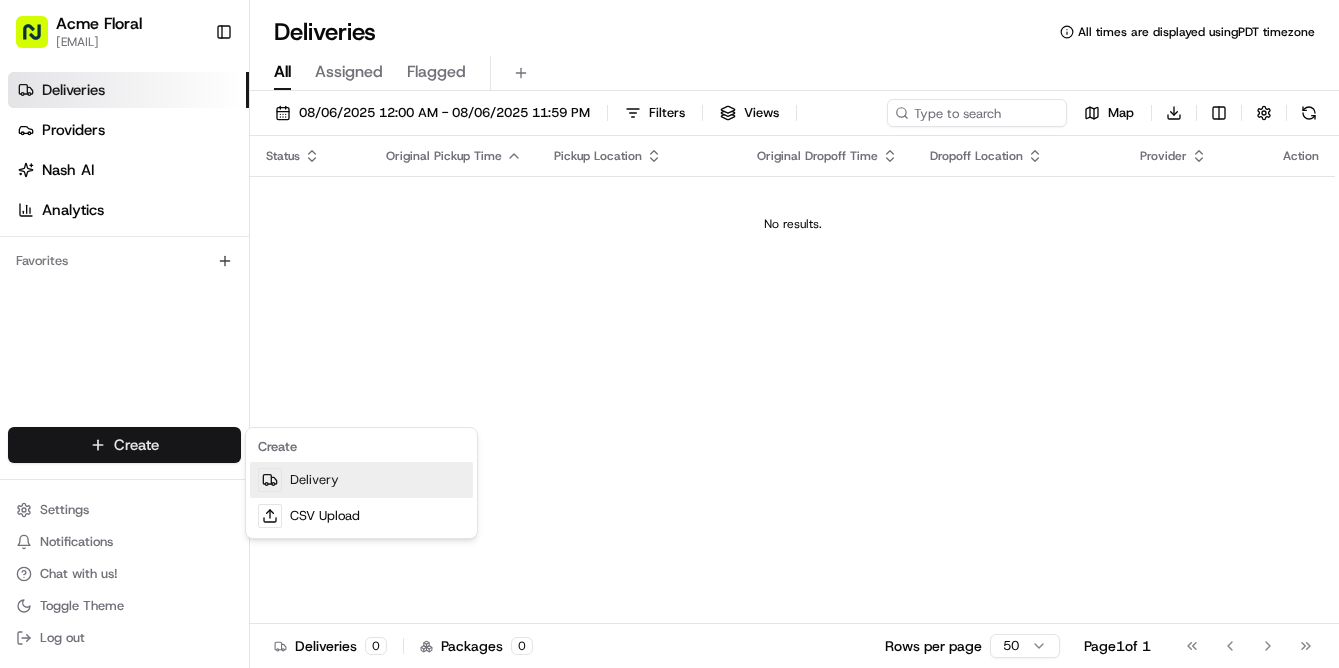 click on "Delivery" at bounding box center [361, 480] 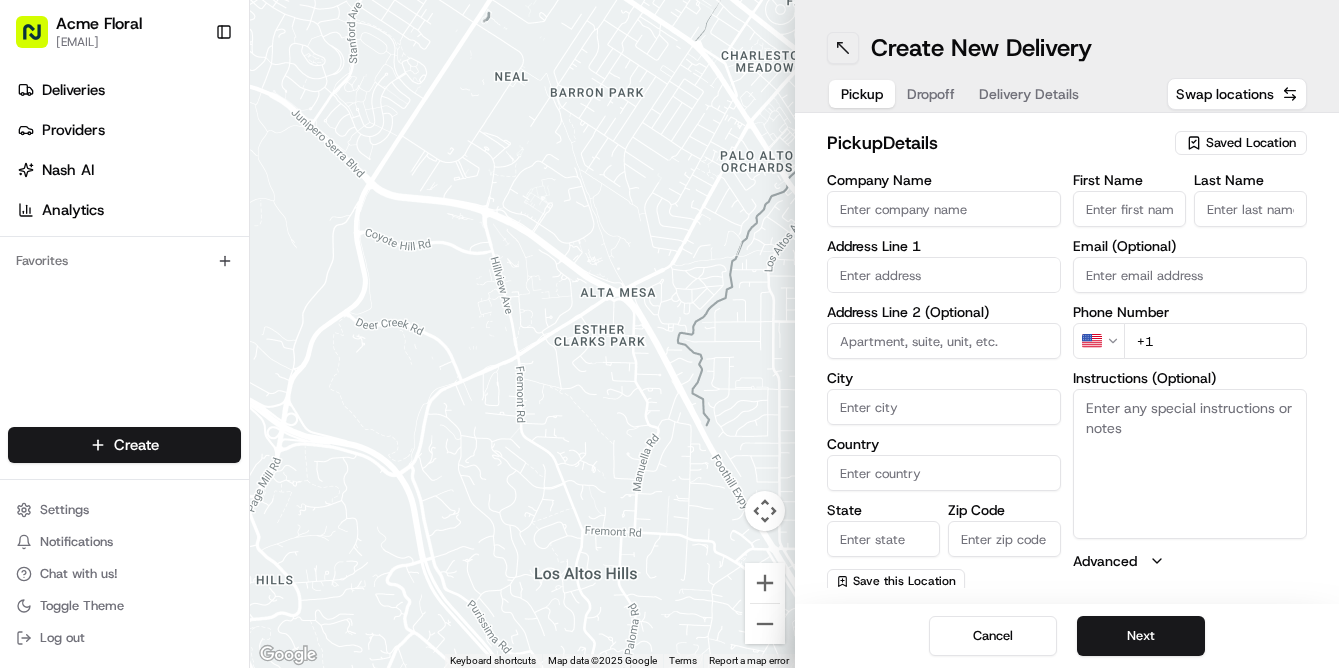 click at bounding box center (843, 48) 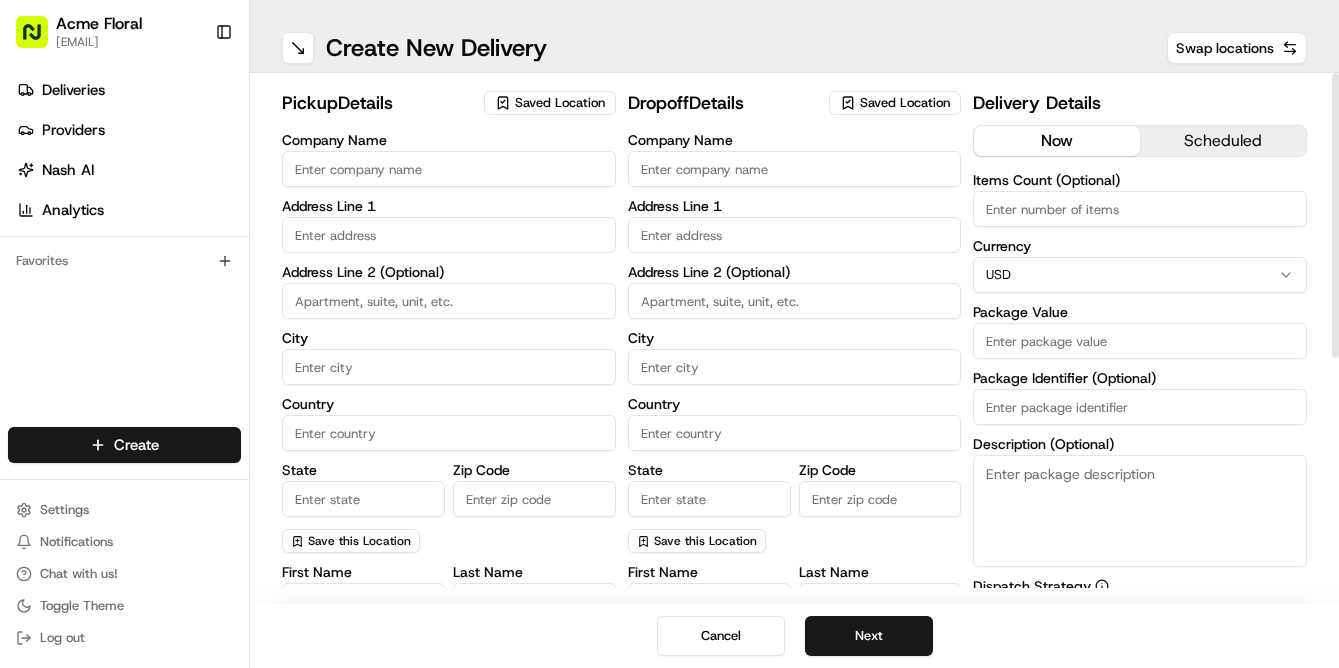 click on "Saved Location" at bounding box center [560, 103] 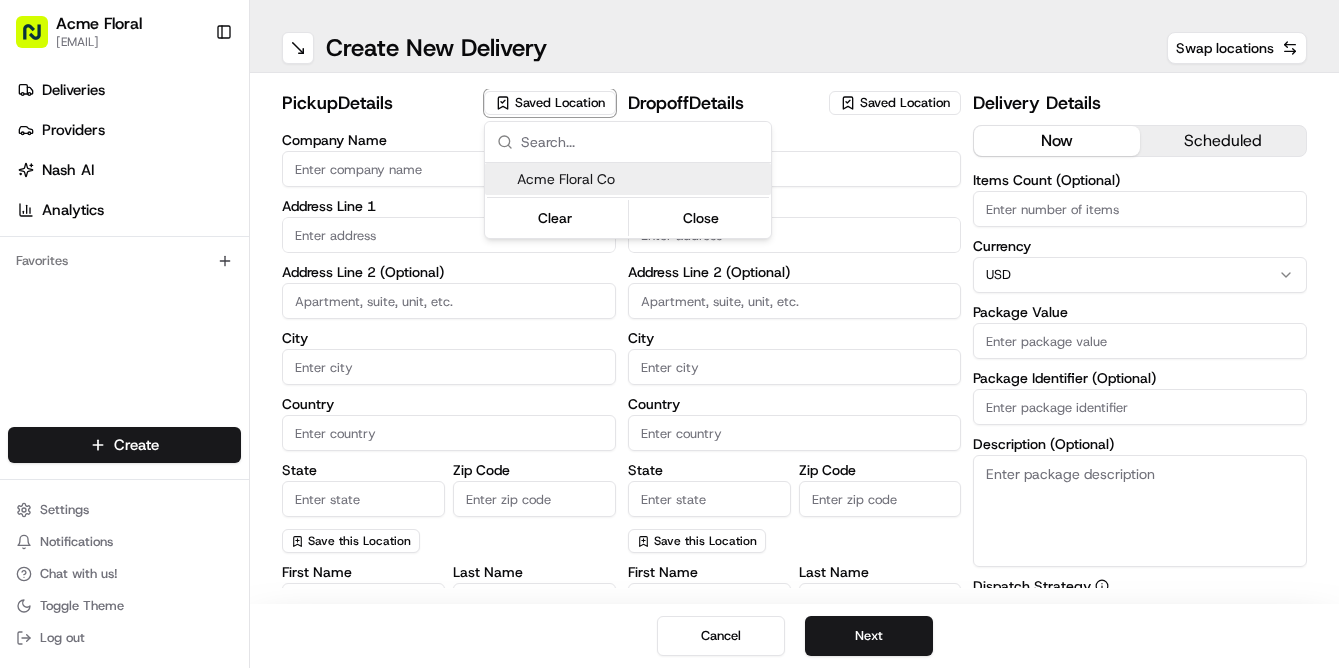 click on "Acme Floral Co" at bounding box center (640, 179) 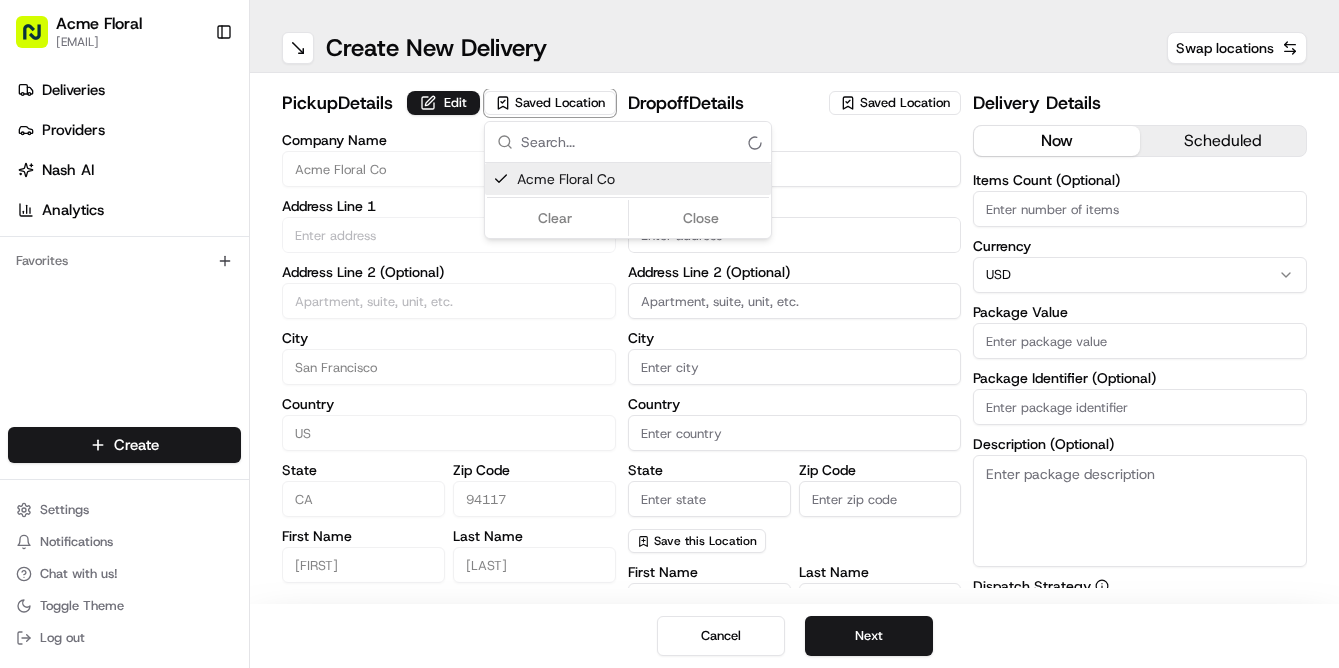 type on "[NUMBER] [STREET]" 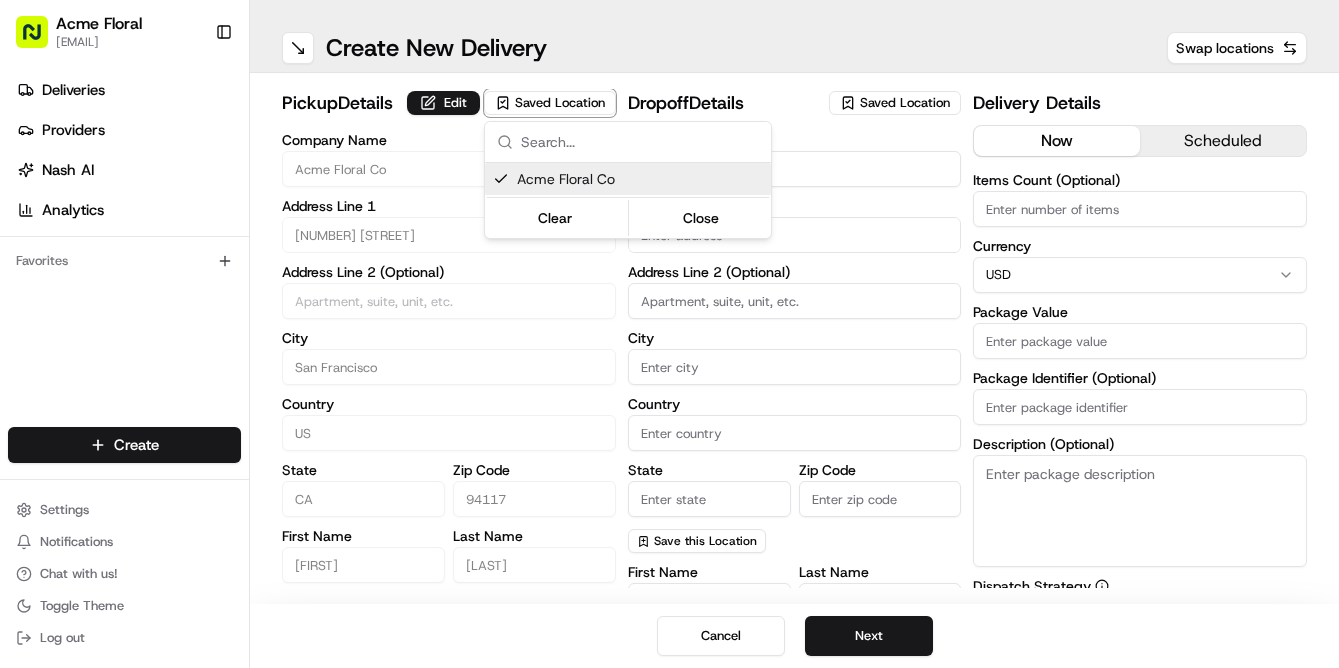 click on "Acme Floral Co" at bounding box center [640, 179] 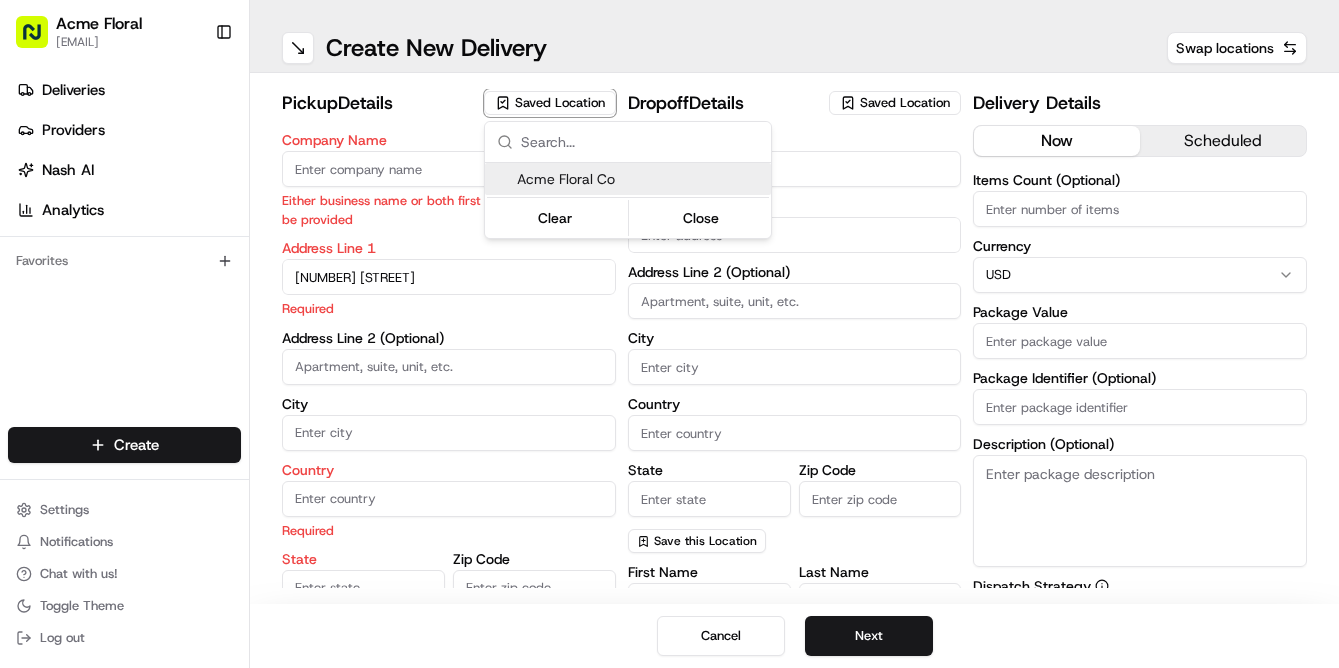 type 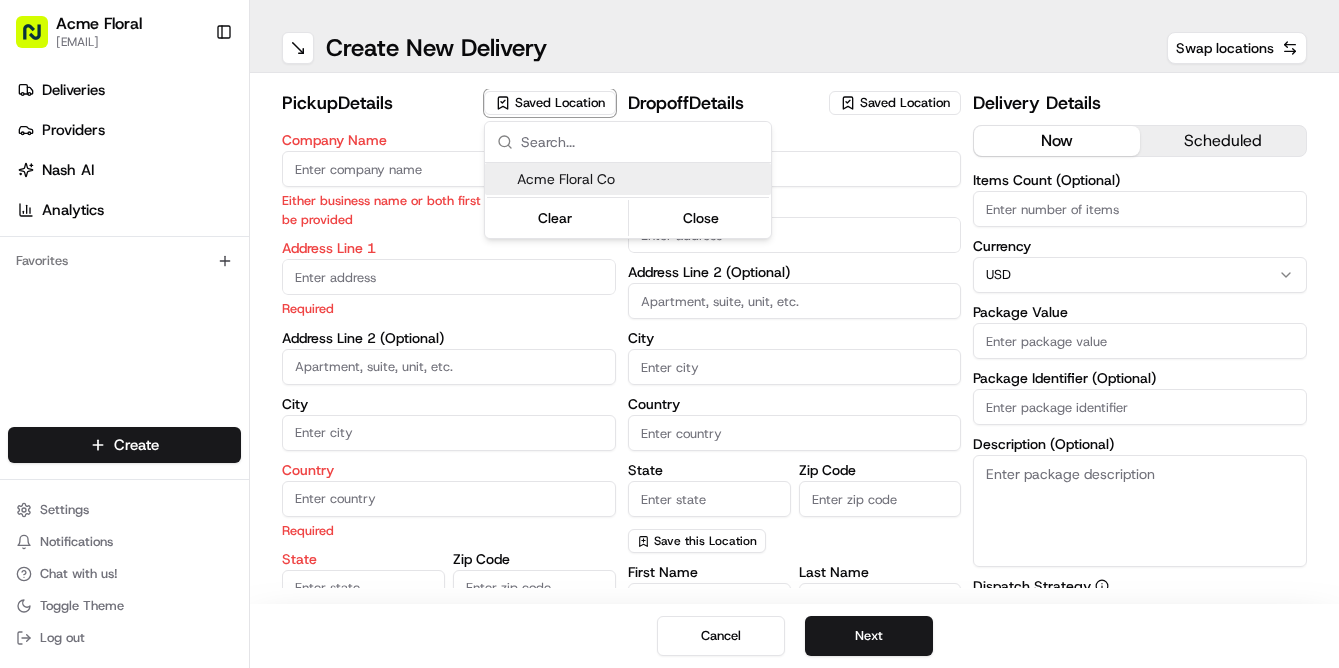 click on "Acme Floral Co" at bounding box center [640, 179] 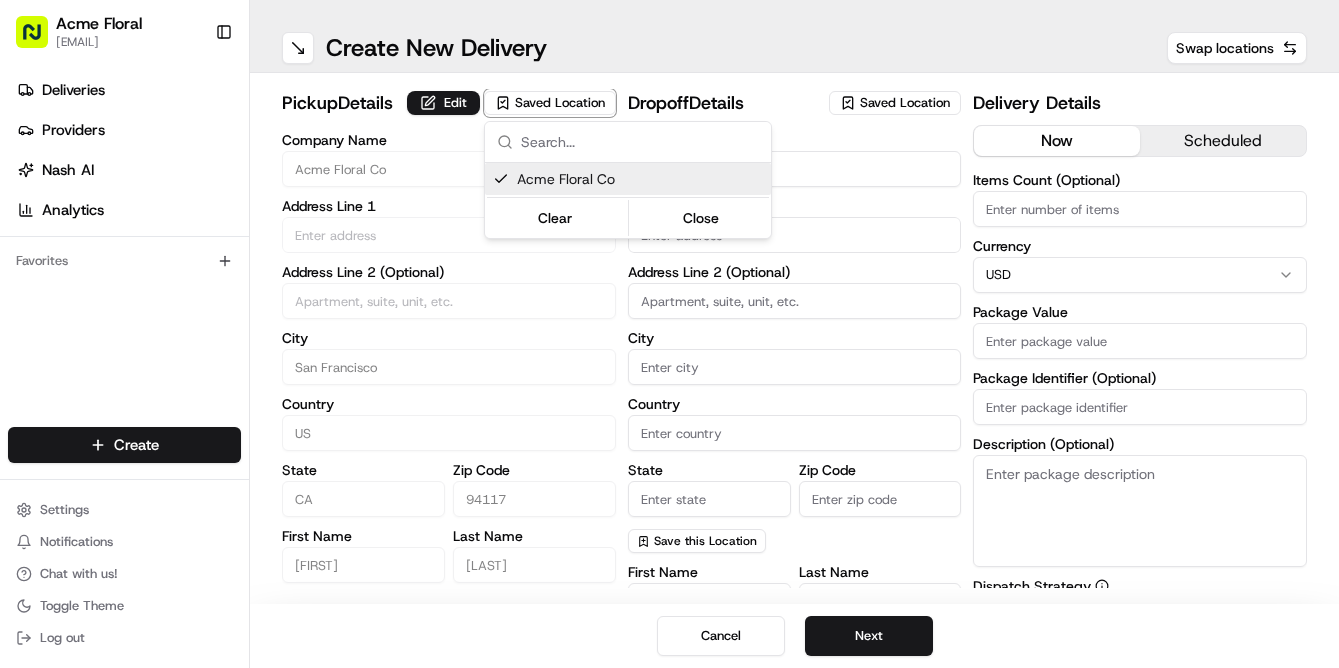 type on "[NUMBER] [STREET]" 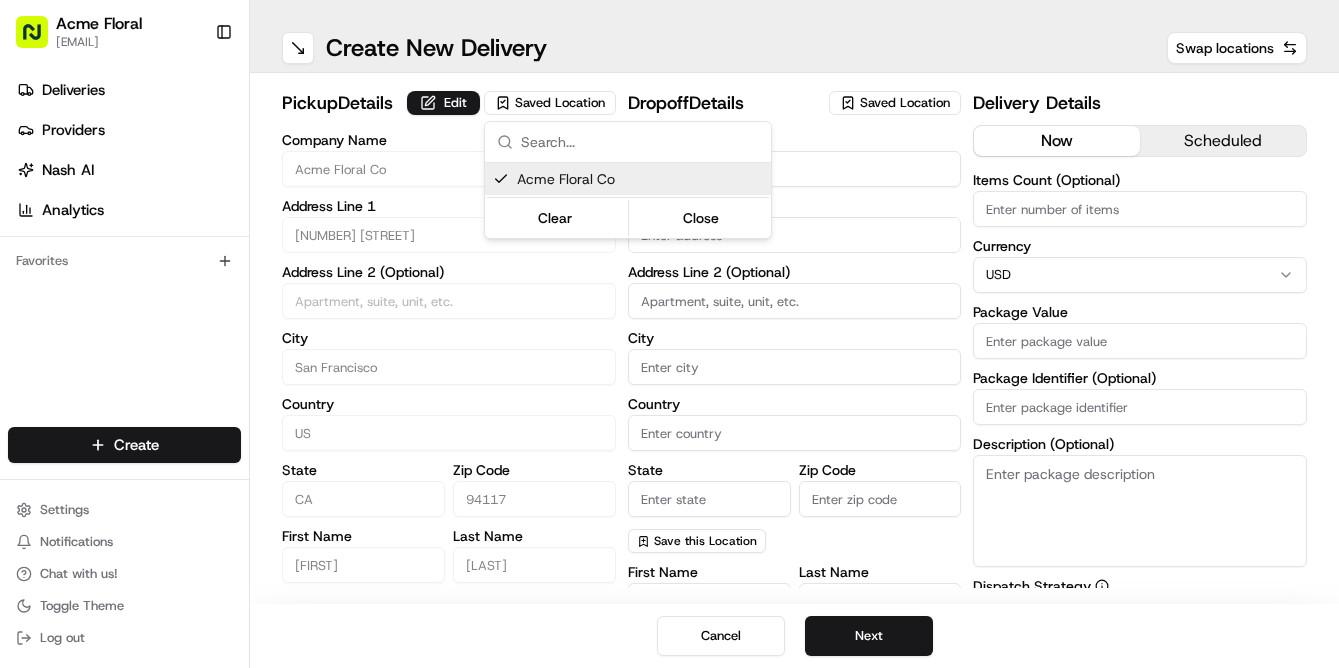 click on "Acme Floral [EMAIL] Toggle Sidebar Deliveries Providers Nash AI Analytics Favorites Main Menu Members & Organization Organization Users Roles Preferences Customization Tracking Orchestration Automations Dispatch Strategy Locations Pickup Locations Dropoff Locations Billing Billing Refund Requests Integrations Notification Triggers Webhooks API Keys Request Logs Create Settings Notifications Chat with us! Toggle Theme Log out ← Move left → Move right ↑ Move up ↓ Move down + Zoom in - Zoom out Home Jump left by 75% End Jump right by 75% Page Up Jump up by 75% Page Down Jump down by 75% Map Data Map data ©2025 Google Map data ©2025 Google 2 m Click to toggle between metric and imperial units Terms Create New Delivery Swap locations pickup  Details  Edit Saved Location Company Name Acme Floral Co Address Line 1 [NUMBER] [STREET] Address Line 2 (Optional) City [CITY] Country US State [STATE] Zip Code [ZIP] First Name [FIRST] Last Name [LAST] Email (Optional) Phone Number US $" at bounding box center (669, 334) 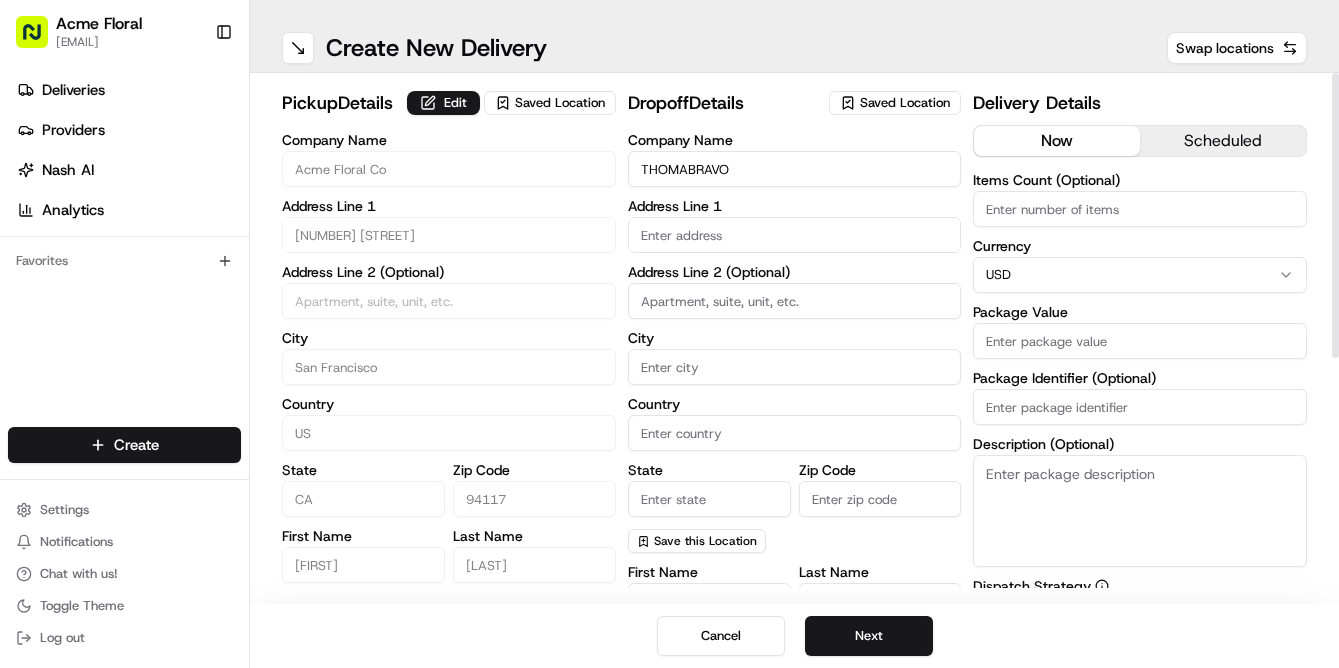type on "THOMABRAVO" 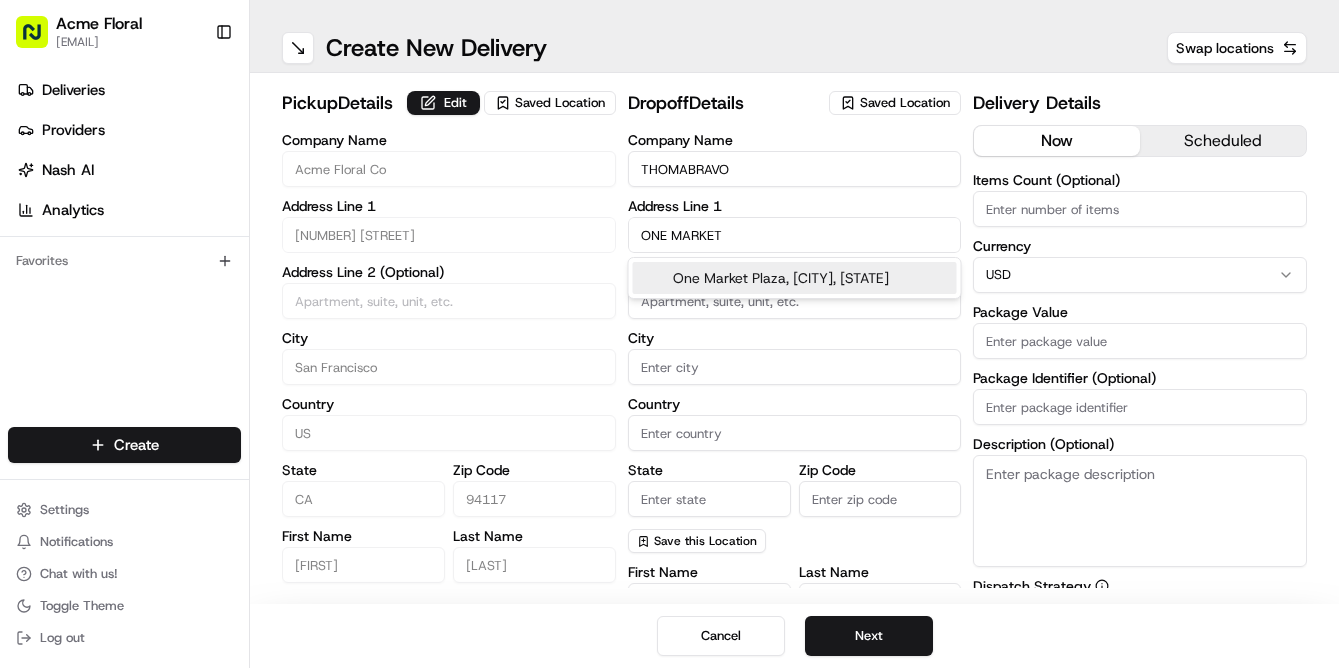 click on "One Market Plaza, [CITY], [STATE]" at bounding box center [795, 278] 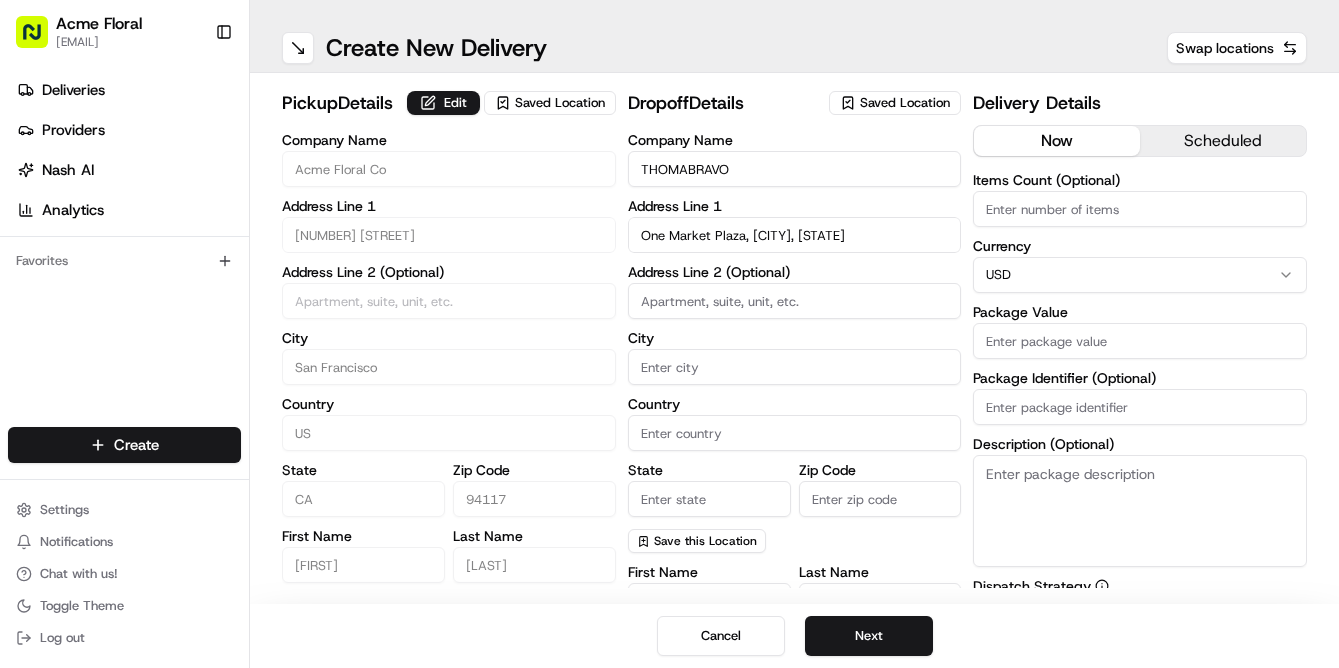 type on "[NUMBER] [STREET], [CITY], [STATE] [ZIP], USA" 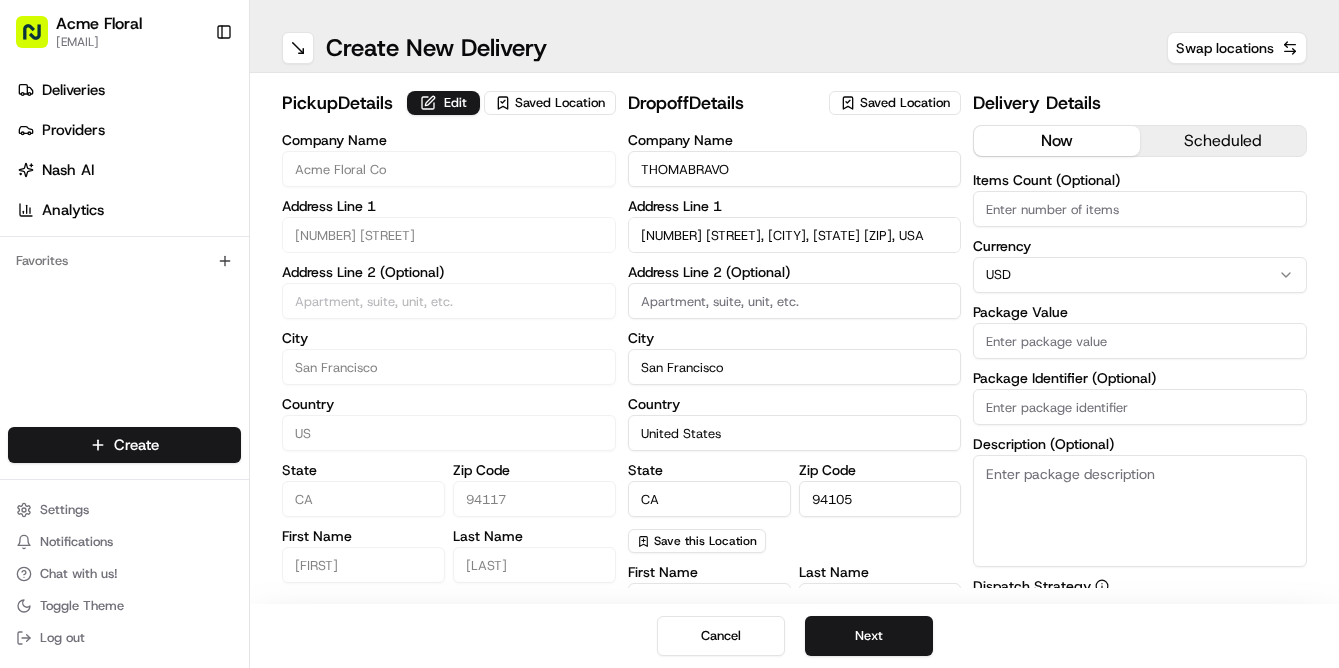 type on "[NUMBER] [STREET]" 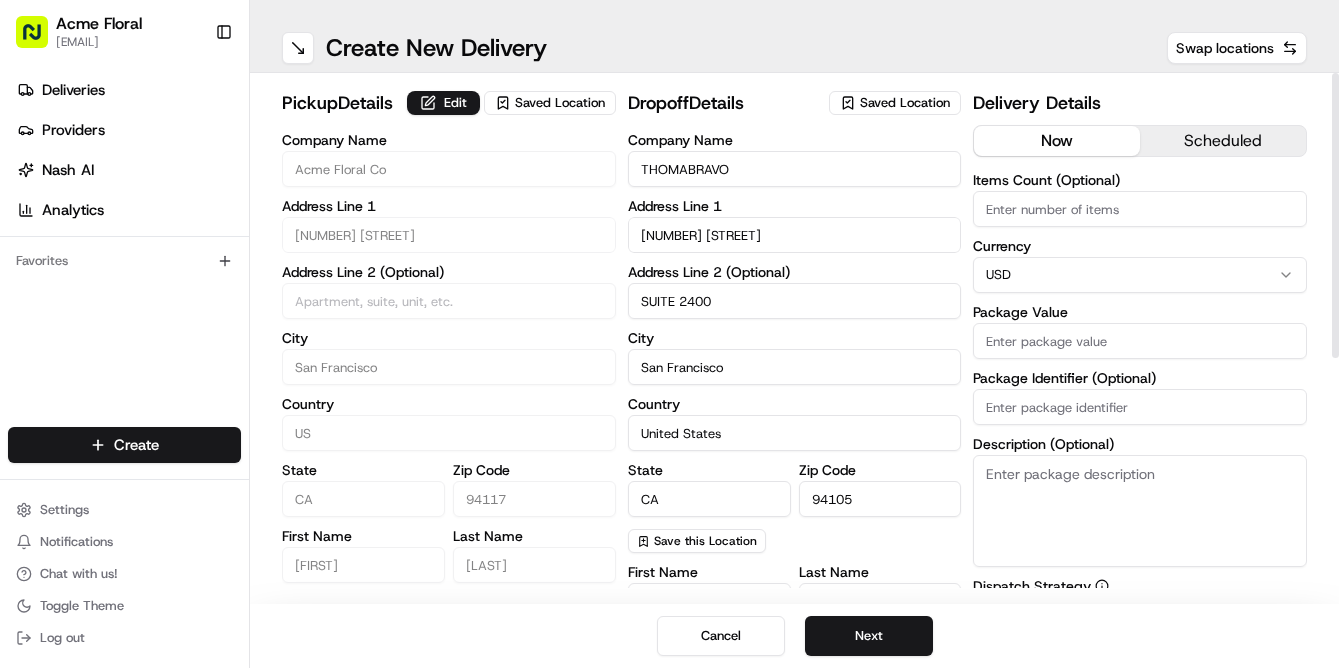 type on "SUITE 2400" 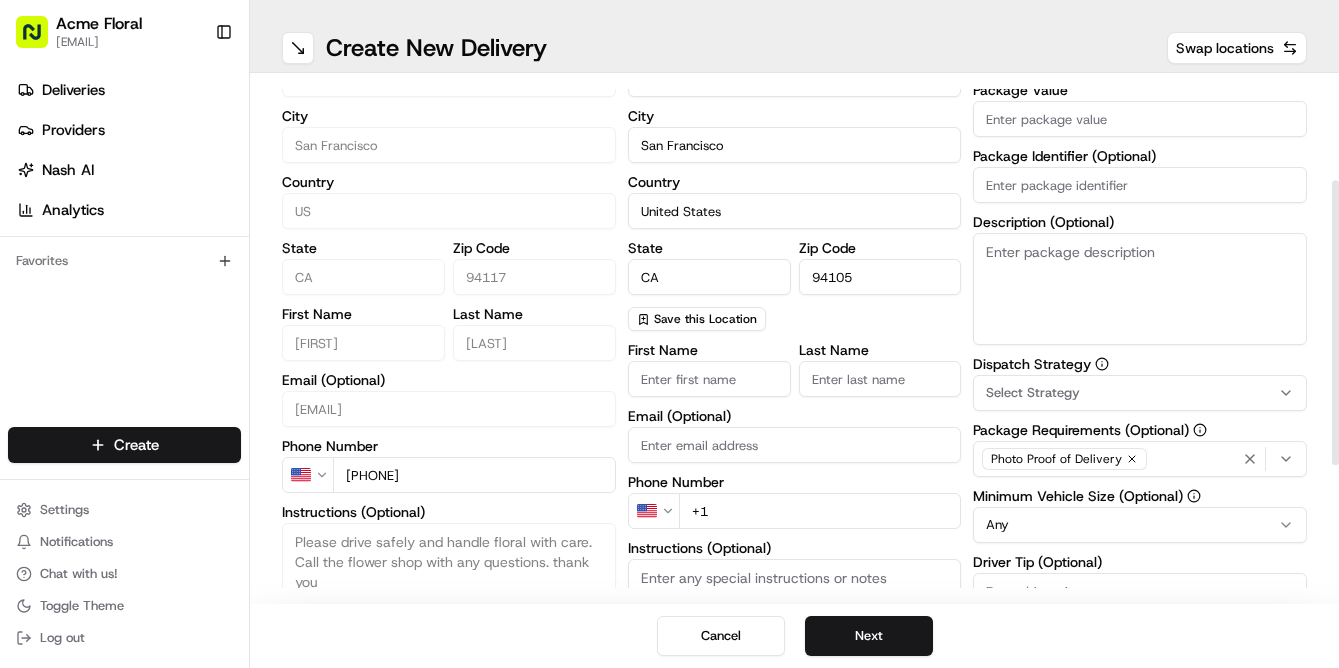 scroll, scrollTop: 257, scrollLeft: 0, axis: vertical 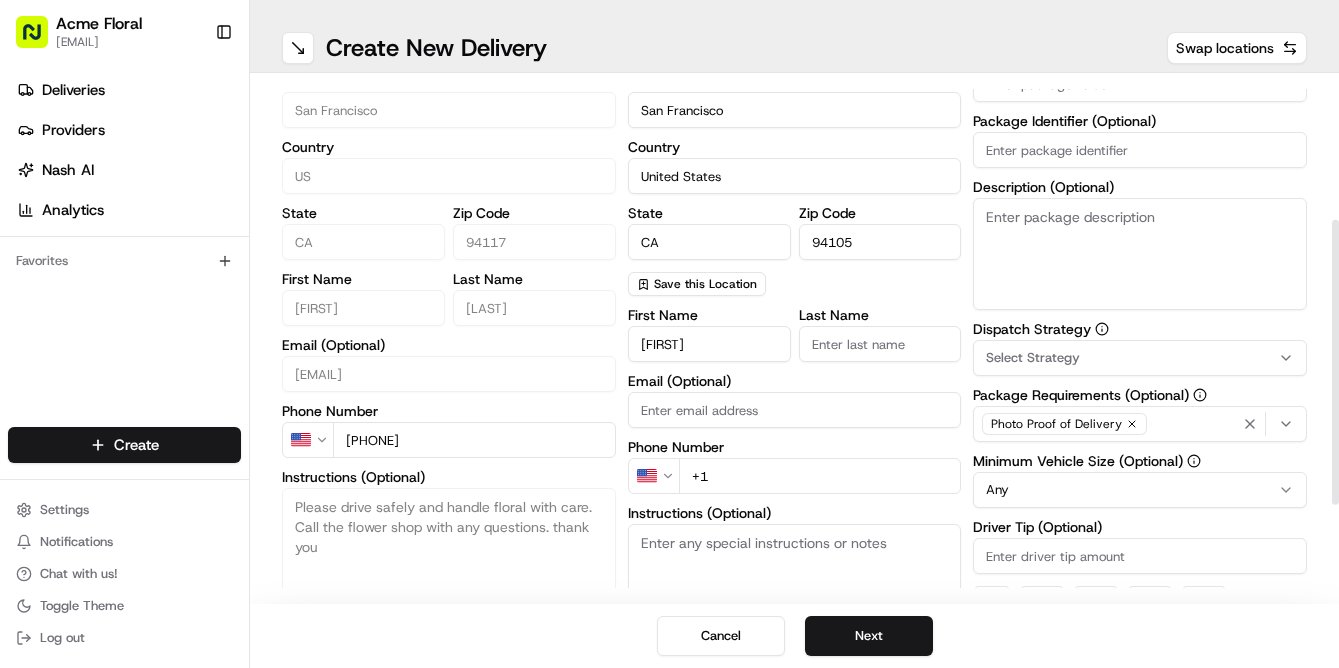 type on "[FIRST]" 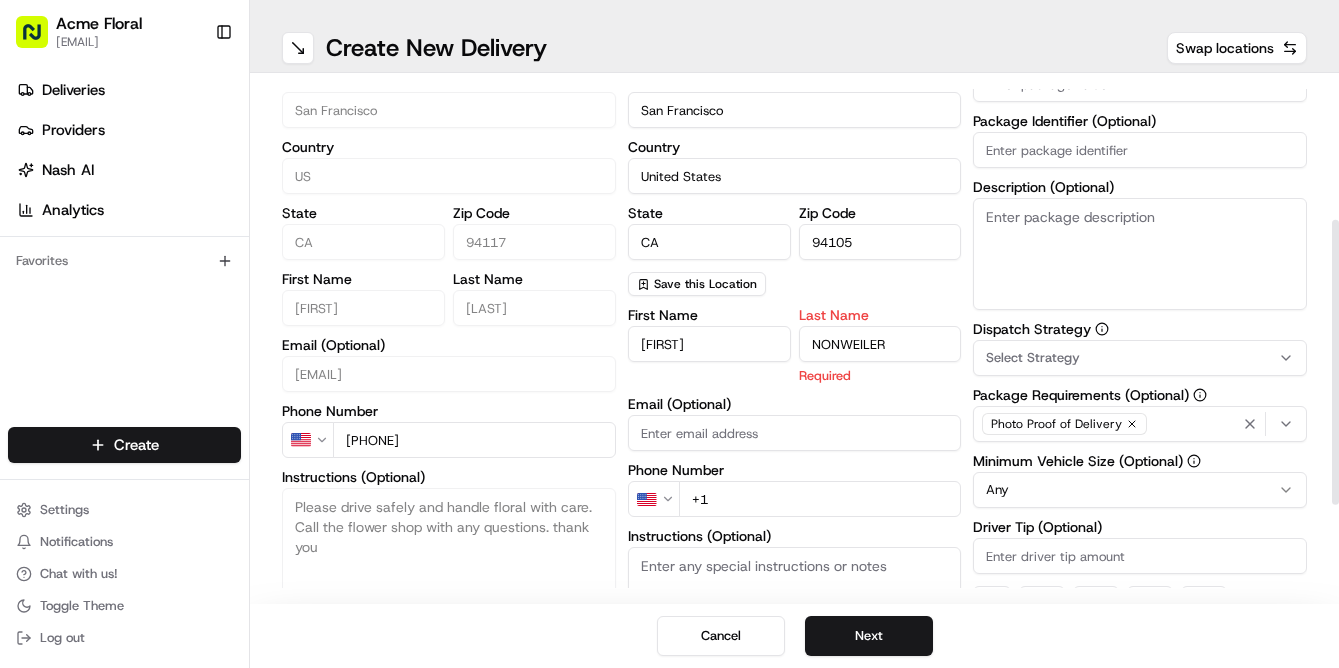type on "NONWEILER" 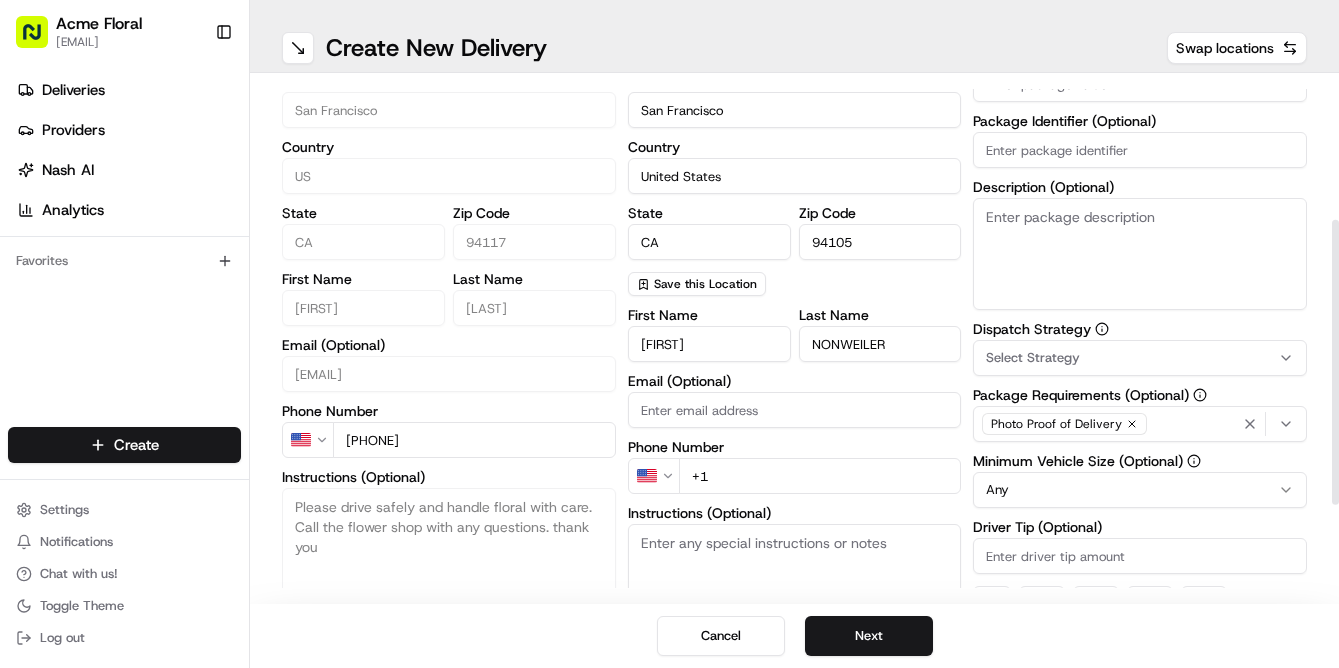 click on "Create New Delivery Swap locations" at bounding box center [794, 48] 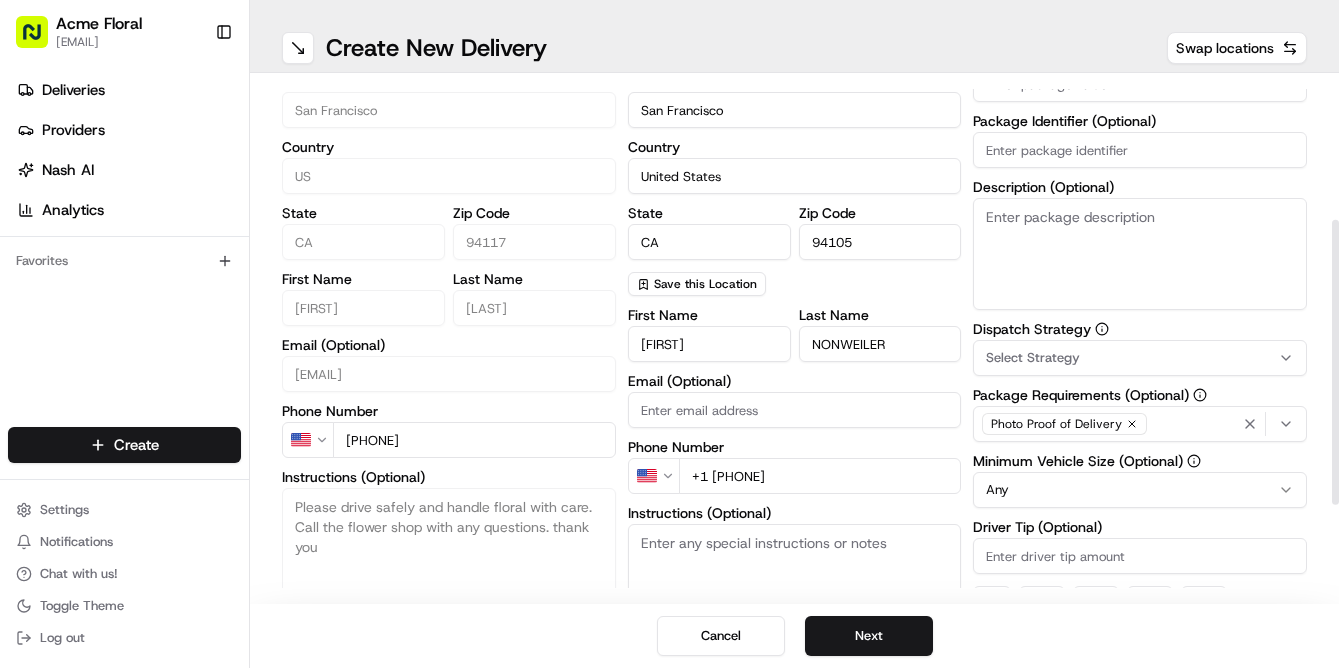 type on "+1 [PHONE]" 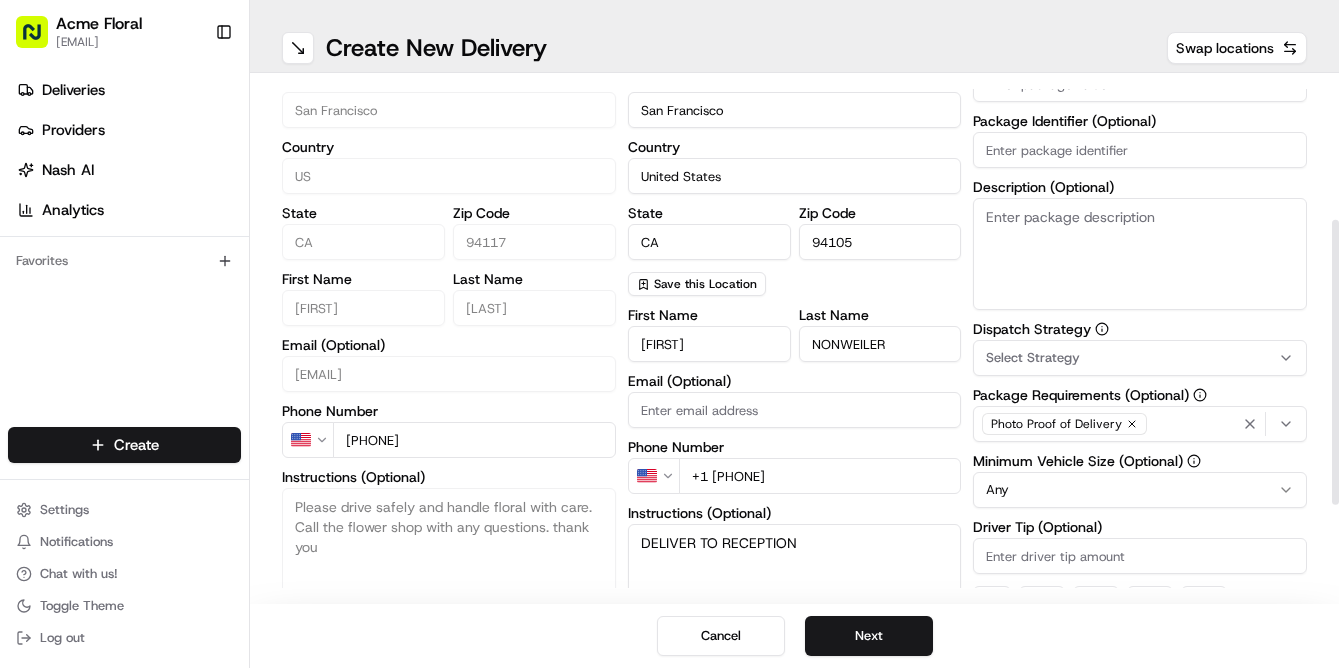 click on "DELIVER TO RECEPTION" at bounding box center (795, 599) 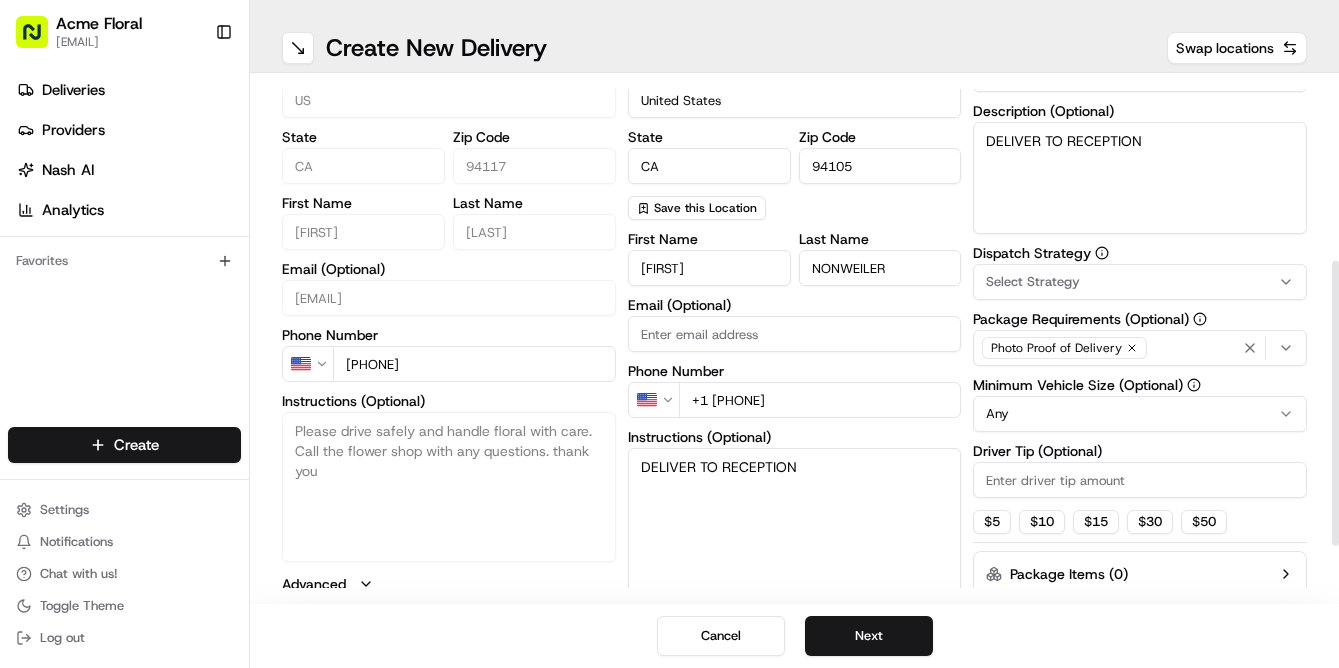 scroll, scrollTop: 336, scrollLeft: 0, axis: vertical 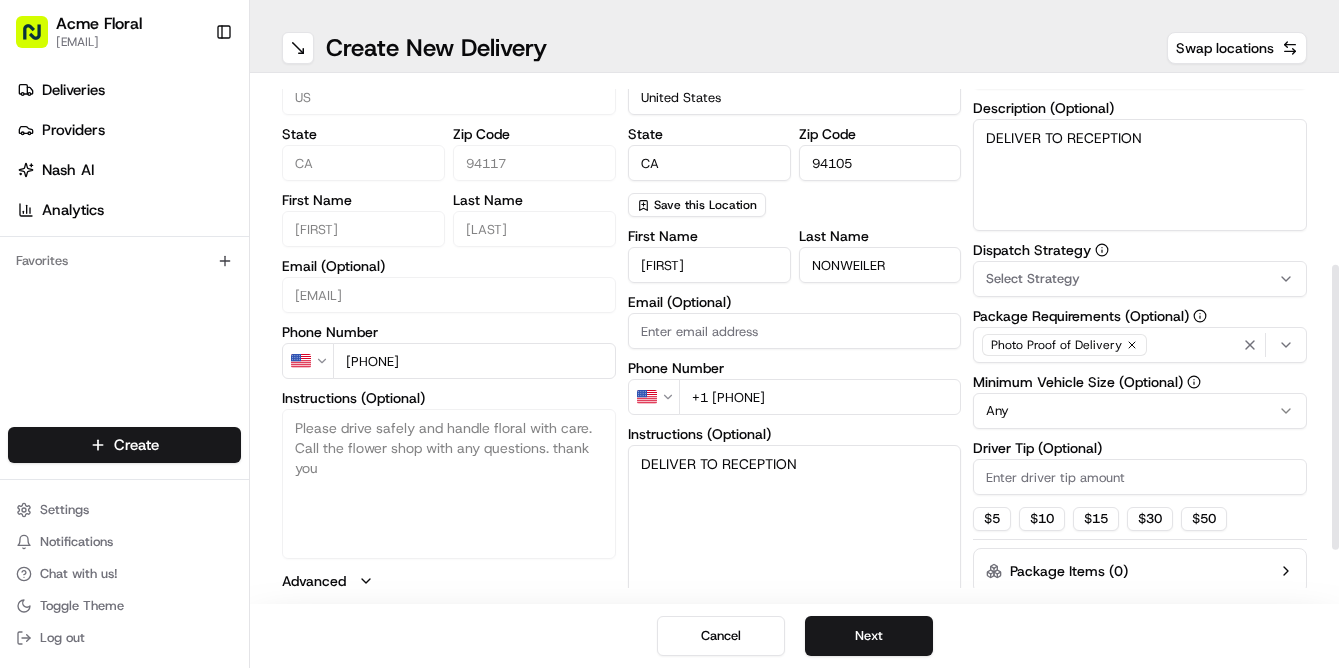 type on "DELIVER TO RECEPTION" 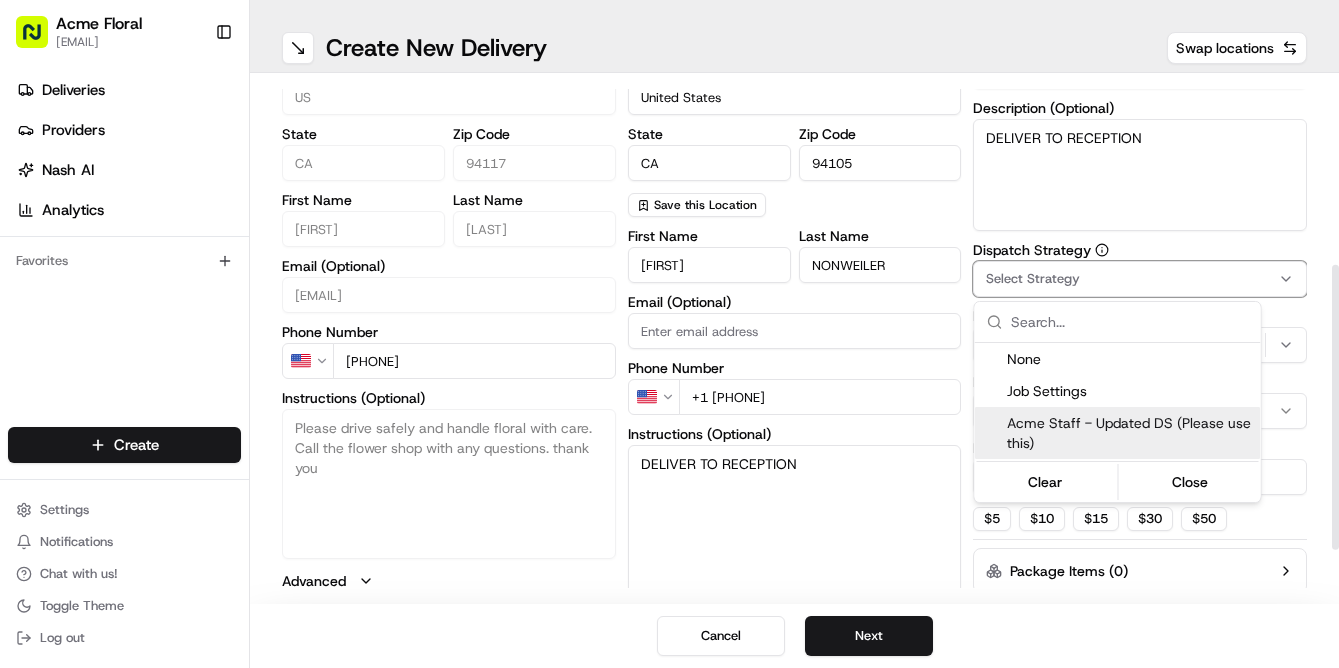 click on "Acme Staff - Updated DS (Please use this)" at bounding box center (1130, 433) 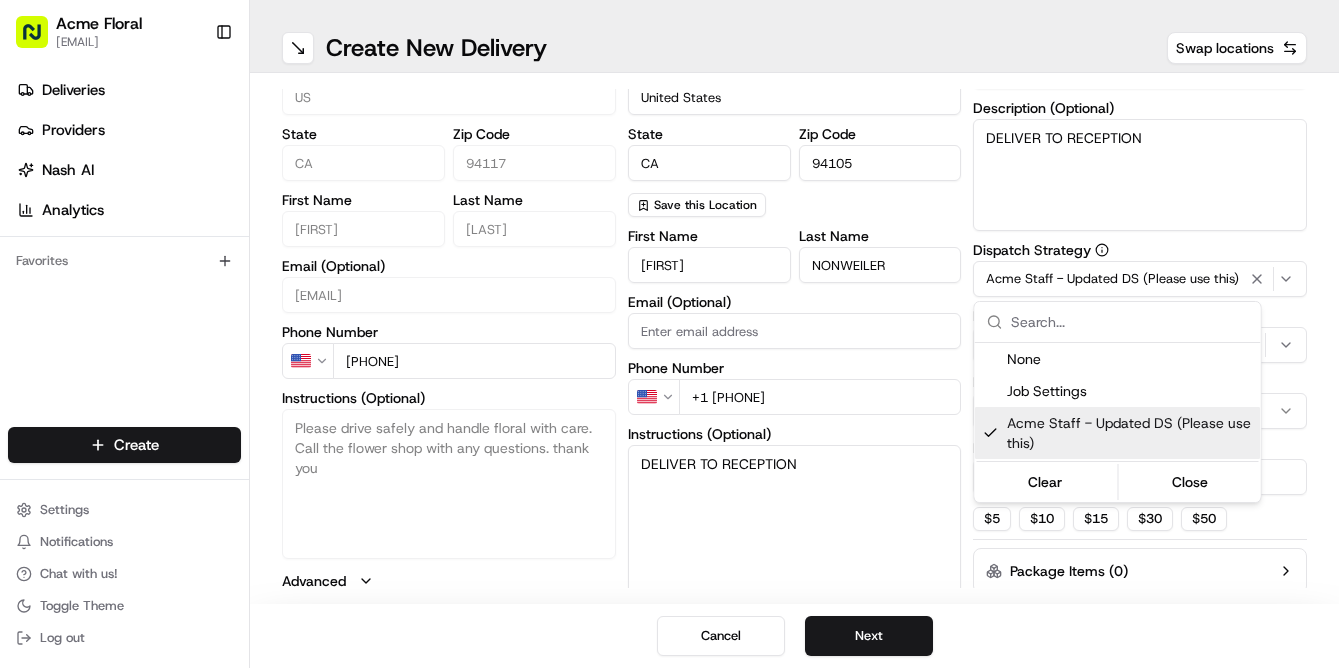 click on "Acme Floral [EMAIL] Toggle Sidebar Deliveries Providers Nash AI Analytics Favorites Main Menu Members & Organization Organization Users Roles Preferences Customization Tracking Orchestration Automations Dispatch Strategy Locations Pickup Locations Dropoff Locations Billing Billing Refund Requests Integrations Notification Triggers Webhooks API Keys Request Logs Create Settings Notifications Chat with us! Toggle Theme Log out ← Move left → Move right ↑ Move up ↓ Move down + Zoom in - Zoom out Home Jump left by 75% End Jump right by 75% Page Up Jump up by 75% Page Down Jump down by 75% Map Data Map data ©2025 Google Map data ©2025 Google 200 km Click to toggle between metric and imperial units Terms Create New Delivery Swap locations pickup  Details  Edit Saved Location Company Name Acme Floral Co Address Line 1 [NUMBER] [STREET] Address Line 2 (Optional) City [CITY] Country US State [STATE] Zip Code [ZIP] First Name [FIRST] Last Name [LAST] Email (Optional) Phone Number $" at bounding box center [669, 334] 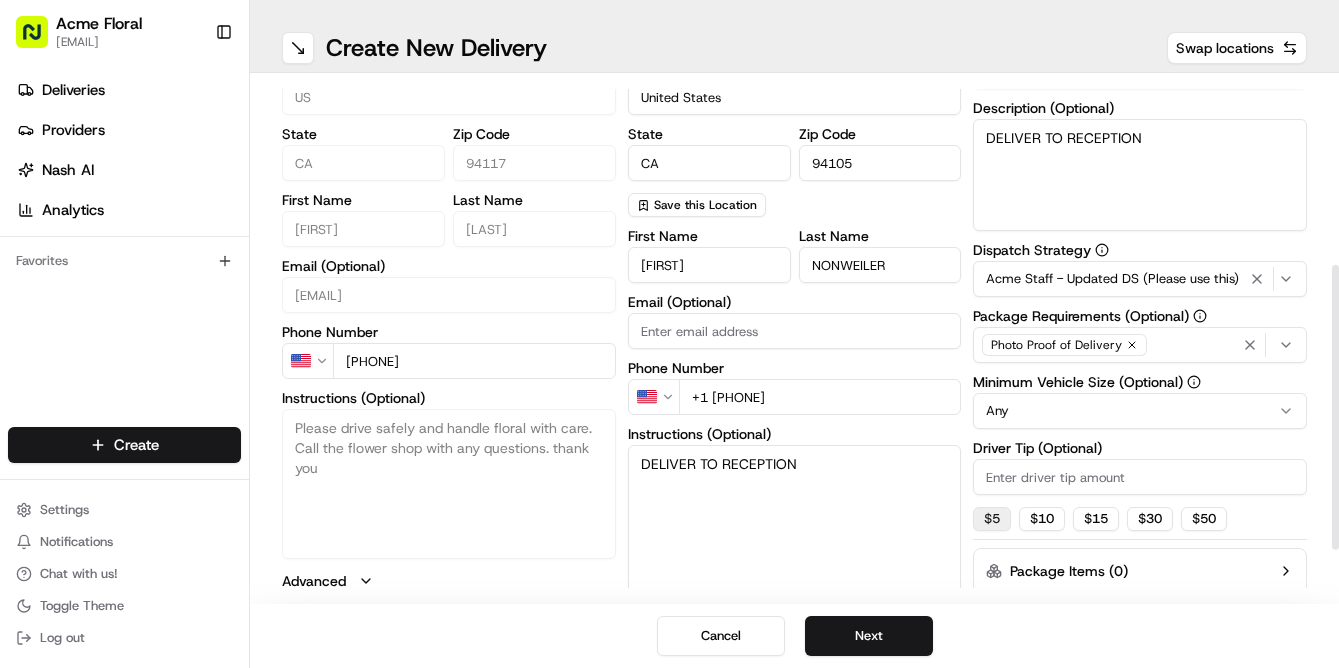 click on "$ 5" at bounding box center [992, 519] 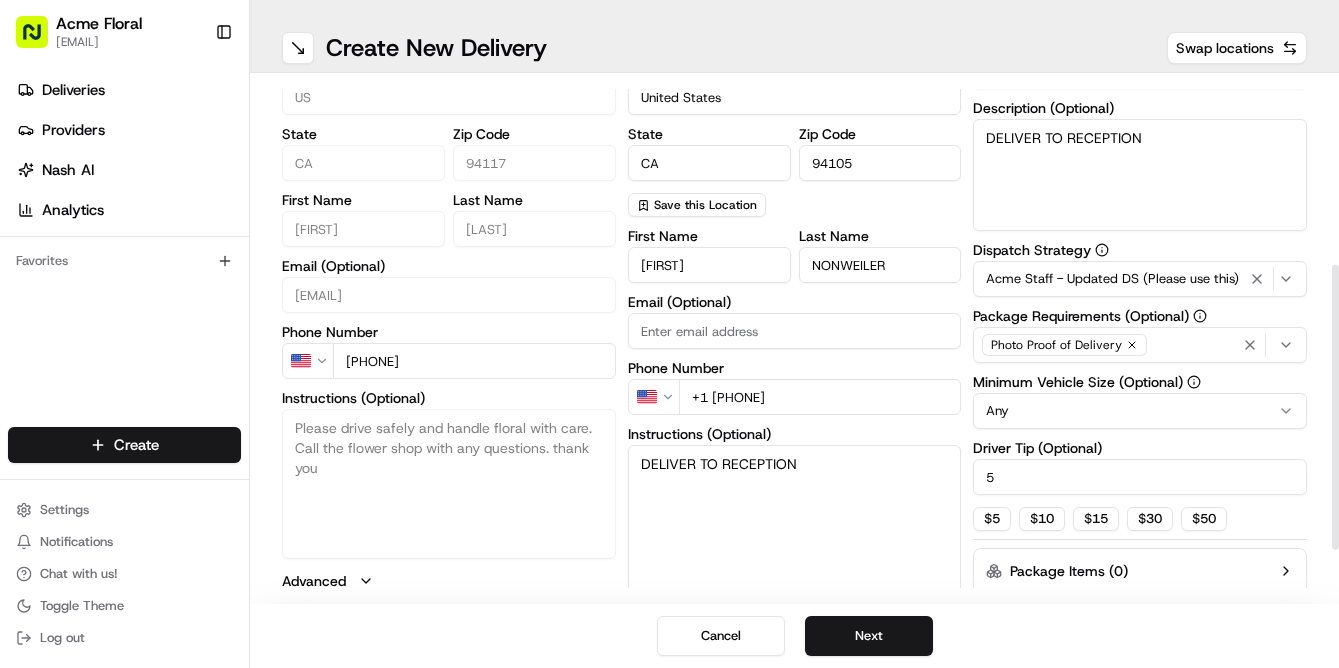 click on "pickup  Details  Edit Saved Location Company Name Acme Floral Co Address Line 1 [NUMBER] [STREET] Address Line 2 (Optional) City [CITY] Country US State [STATE] Zip Code [ZIP] First Name [FIRST] Last Name [LAST] Email (Optional) [EMAIL] Phone Number US +1 [PHONE] Instructions (Optional) Please drive safely and handle floral with care. Call the flower shop with any questions. thank you Advanced dropoff  Details Saved Location Company Name THOMABRAVO Address Line 1 [NUMBER] [STREET] Address Line 2 (Optional) SUITE [NUMBER] City [CITY] Country United States State [STATE] Zip Code [ZIP] Save this Location First Name [FIRST] Last Name [LAST] Email (Optional) Phone Number US +1 [PHONE] Instructions (Optional) DELIVER TO RECEPTION Advanced Delivery Details now scheduled Items Count (Optional) Currency USD Package Value Package Identifier (Optional) Description (Optional) DELIVER TO RECEPTION Dispatch Strategy Acme Staff - Updated DS (Please use this) Package Requirements (Optional) Any 5 $ 5 $ $" at bounding box center (794, 218) 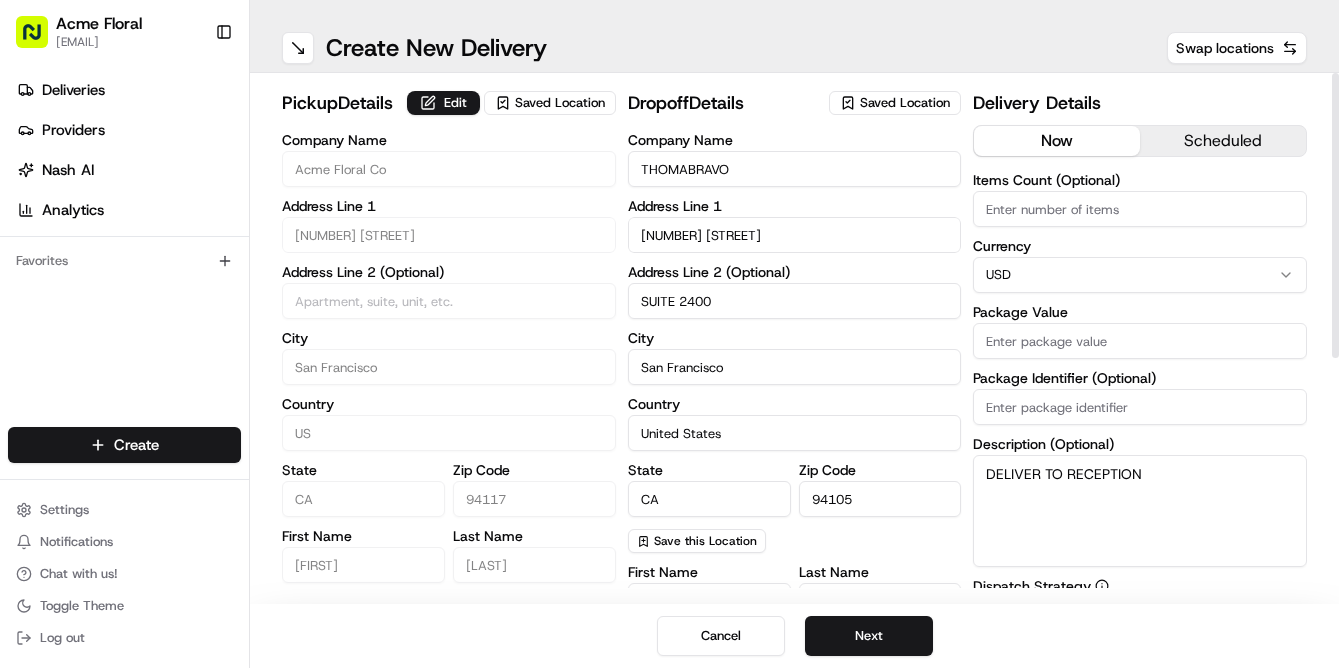 scroll, scrollTop: 0, scrollLeft: 0, axis: both 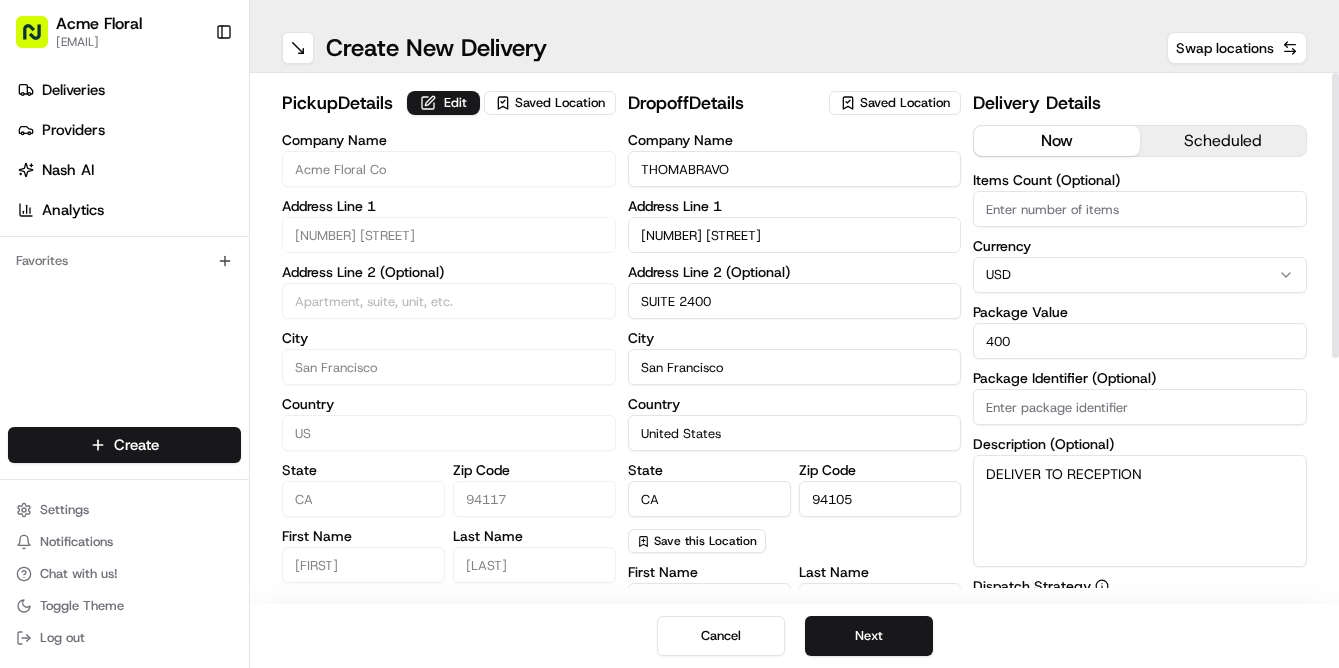 type on "400" 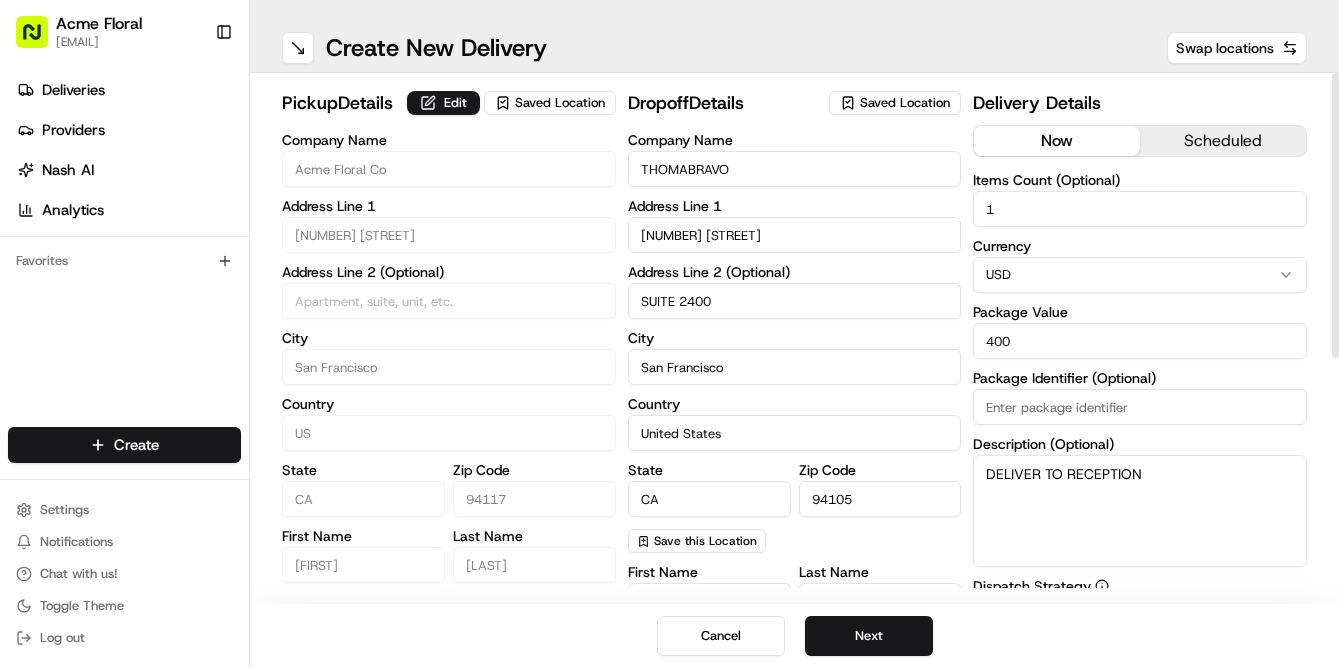 type on "1" 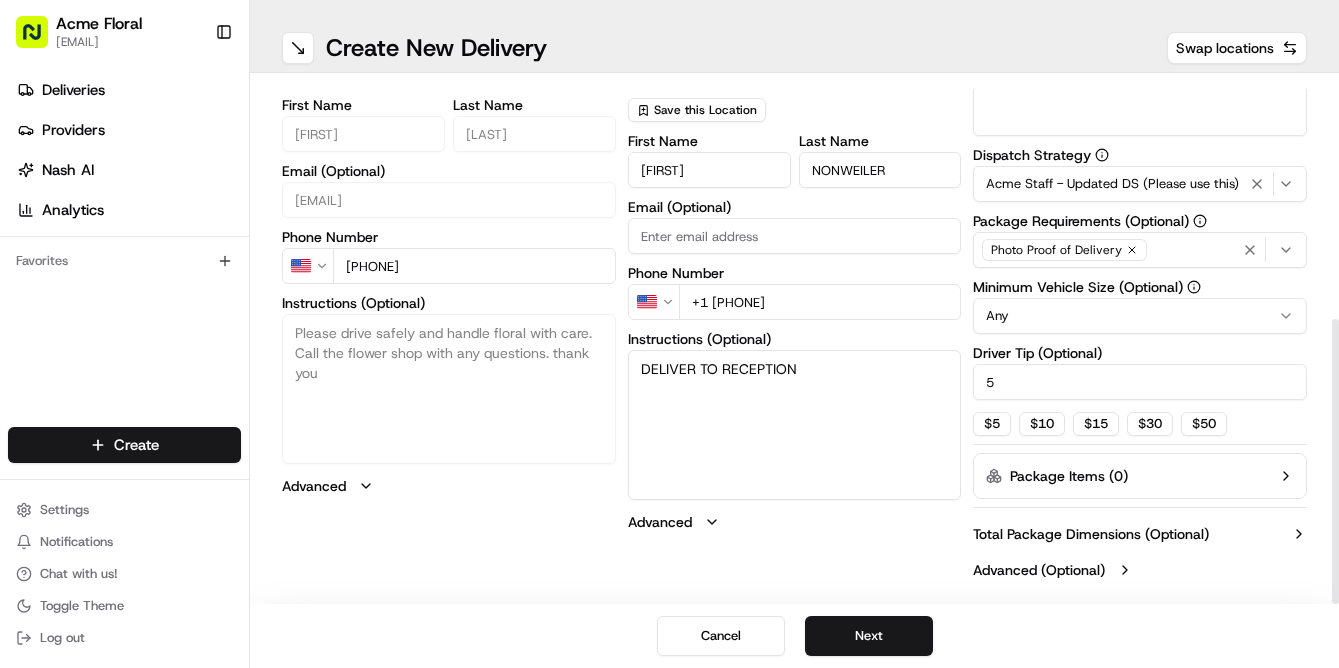 scroll, scrollTop: 431, scrollLeft: 0, axis: vertical 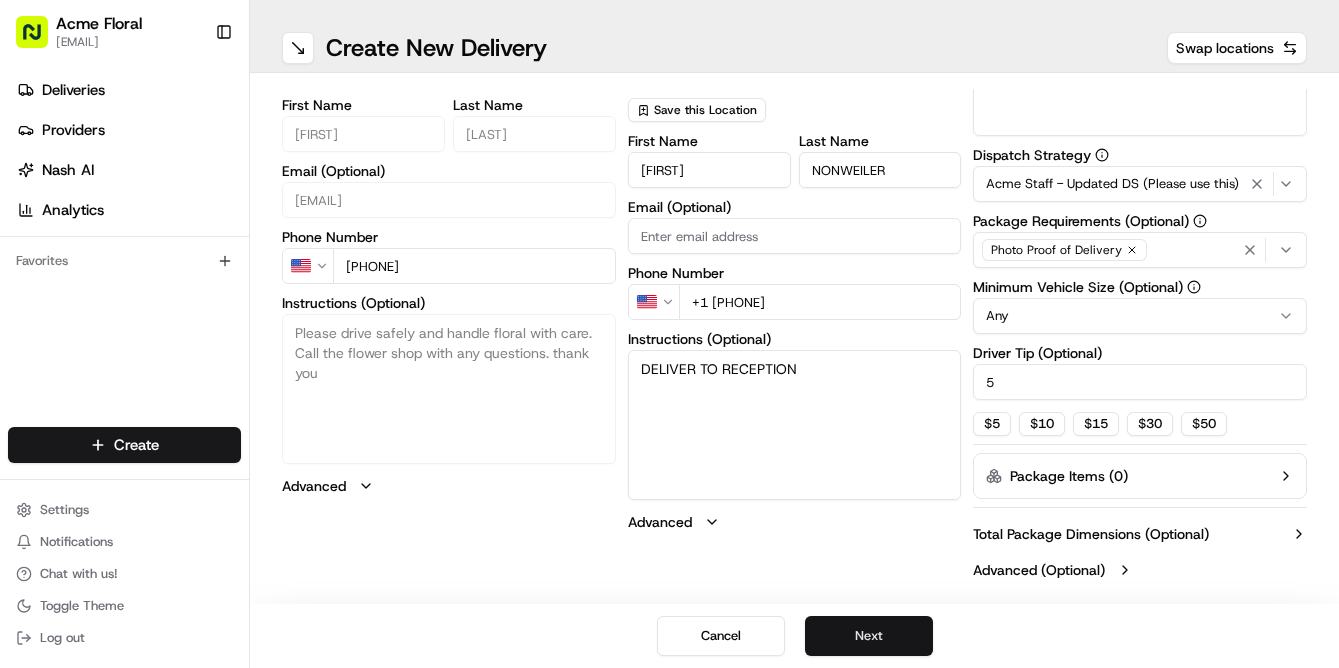 click on "Next" at bounding box center [869, 636] 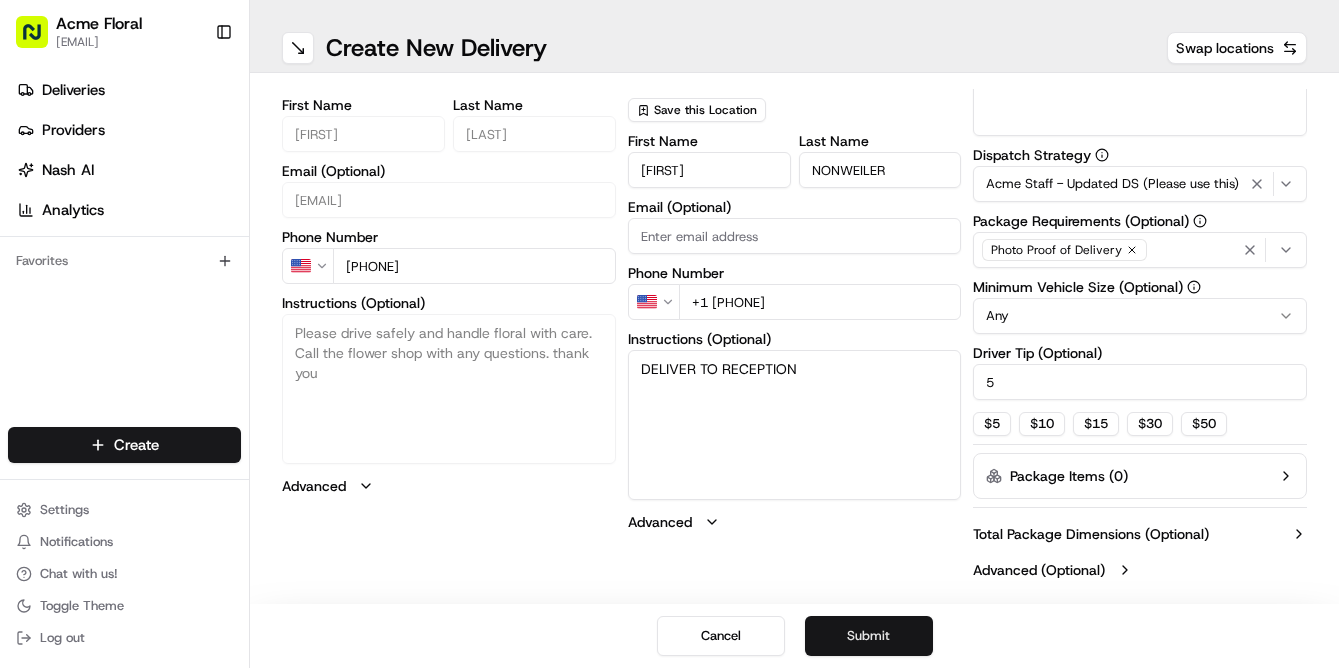click on "Submit" at bounding box center (869, 636) 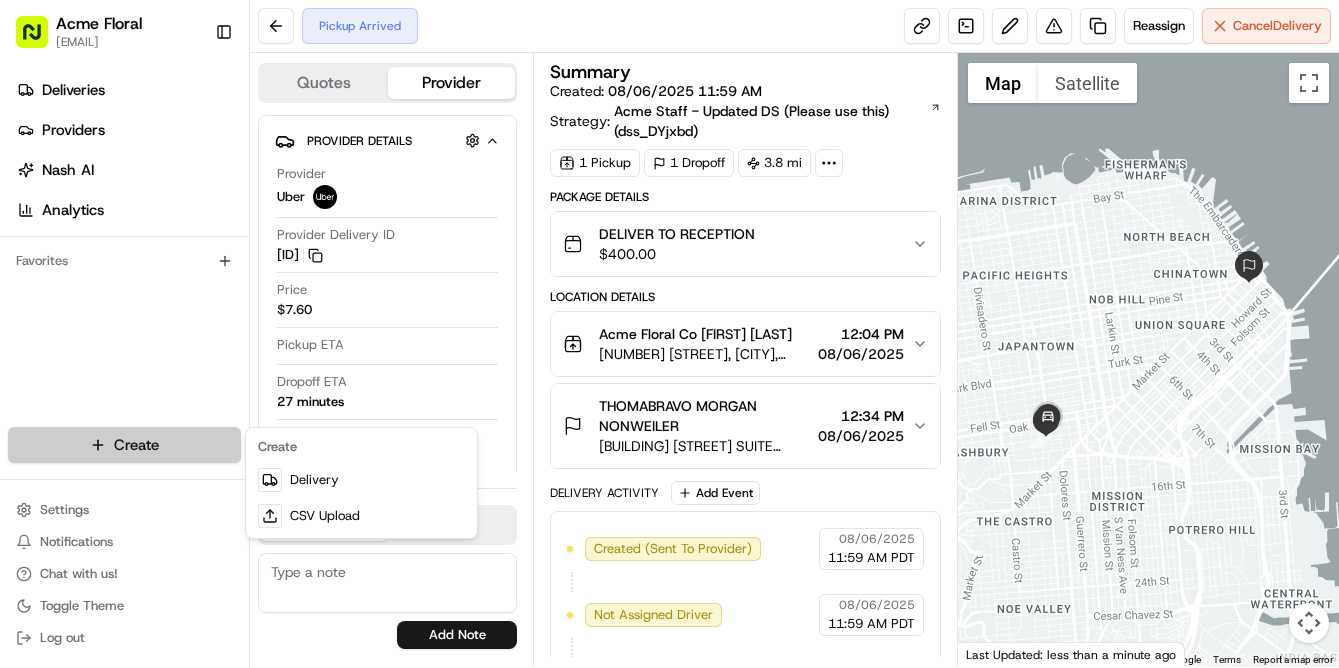 click on "Acme Floral [EMAIL] Toggle Sidebar Deliveries Providers Nash AI Analytics Favorites Main Menu Members & Organization Organization Users Roles Preferences Customization Tracking Orchestration Automations Dispatch Strategy Locations Pickup Locations Dropoff Locations Billing Billing Refund Requests Integrations Notification Triggers Webhooks API Keys Request Logs Create Settings Notifications Chat with us! Toggle Theme Log out Pickup Arrived Reassign Cancel Delivery Quotes Provider Provider Details Hidden ( 1 ) Provider Uber Provider Delivery ID [ID] Copy del_[ID] [ID] Price $7.60 Pickup ETA Dropoff ETA 27 minutes Customer Support Driver Details Hidden ( 6 ) Name [FIRST] [LAST]. Pickup Phone Number +1 [PHONE] ext. [NUMBER] Dropoff Phone Number +1 [PHONE] Tip $5.00 Type car Make Toyota Model Camry Color white Notes Flags [EMAIL] [EMAIL] Add Note [EMAIL] [EMAIL] Add Flag Summary Created: Strategy: 1 1" at bounding box center [669, 334] 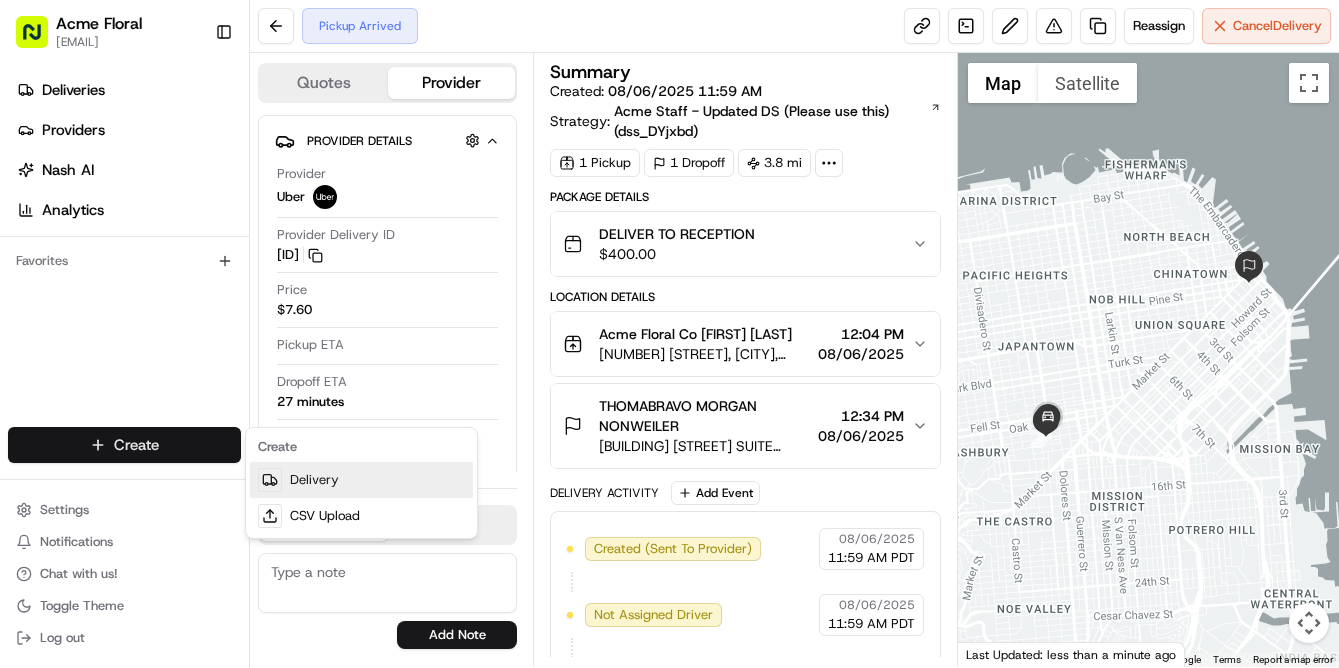 click on "Delivery" at bounding box center (361, 480) 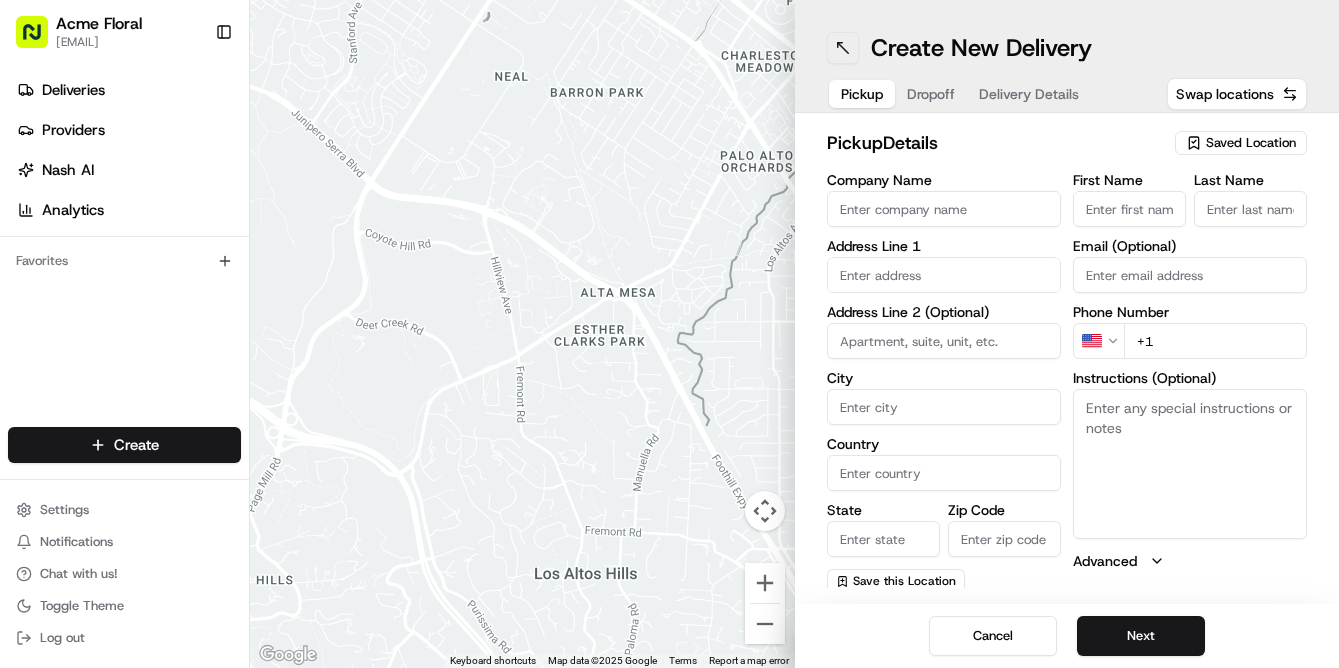 click at bounding box center [843, 48] 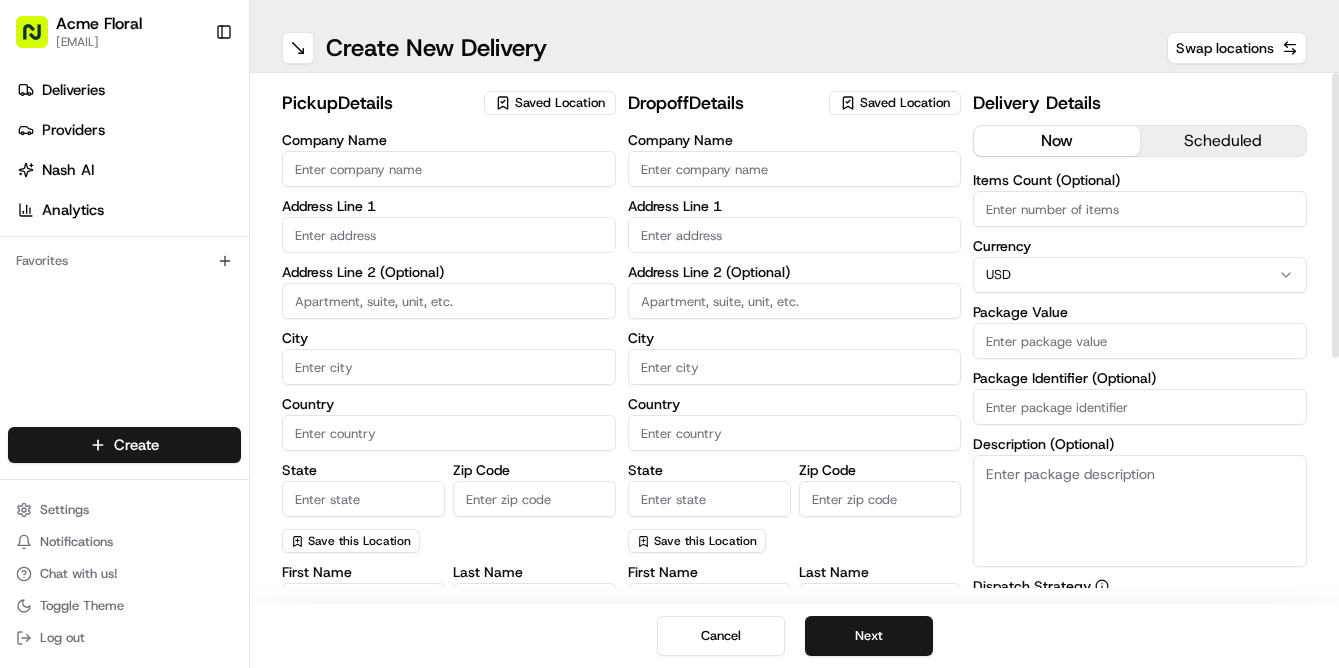 click on "Saved Location" at bounding box center (560, 103) 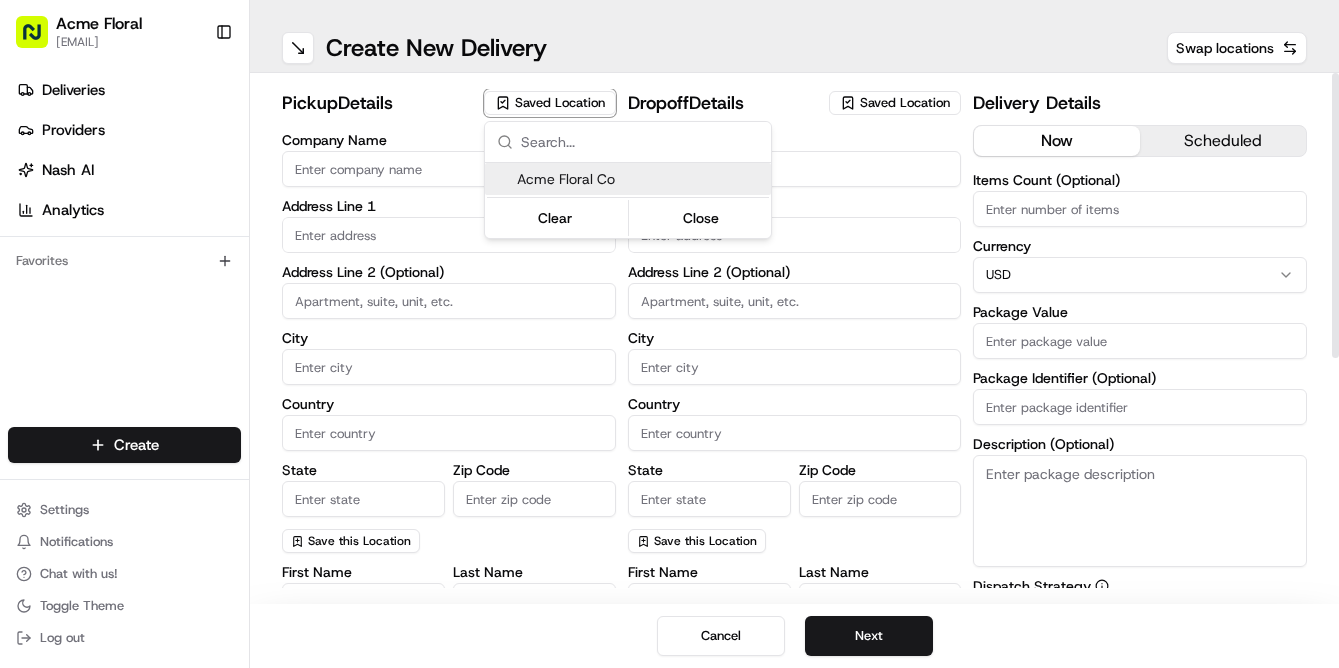 click on "Acme Floral Co" at bounding box center (640, 179) 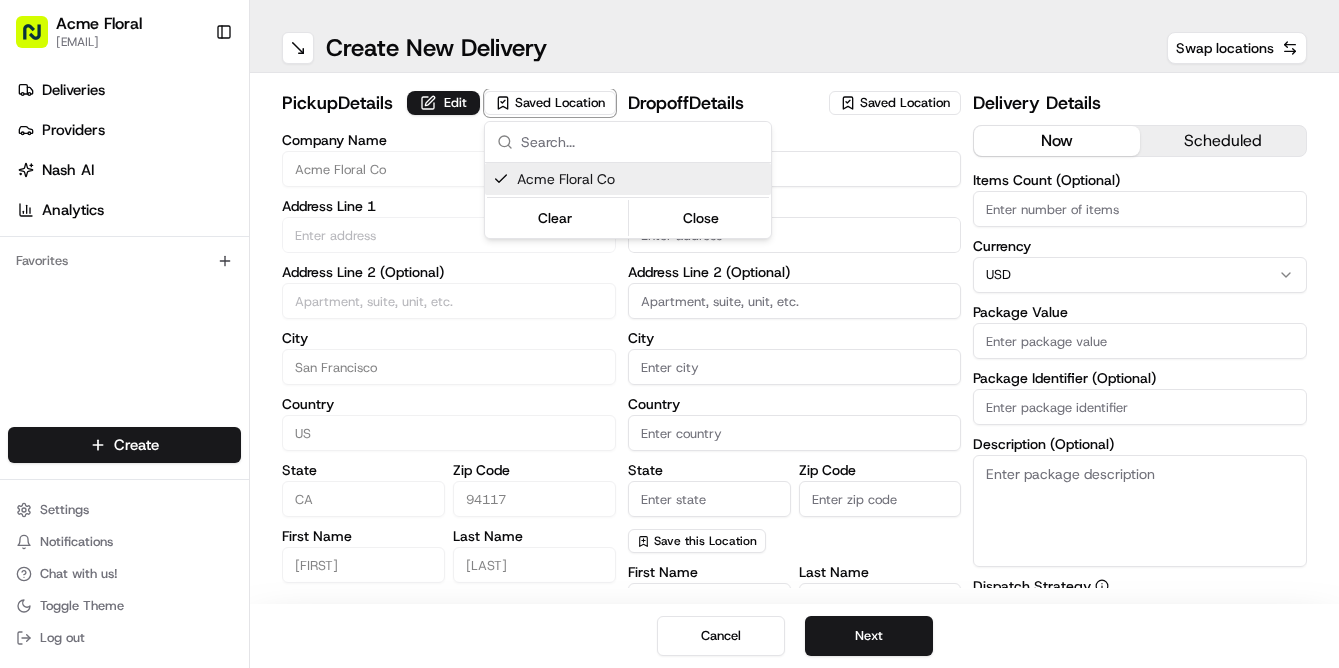 type on "[NUMBER] [STREET]" 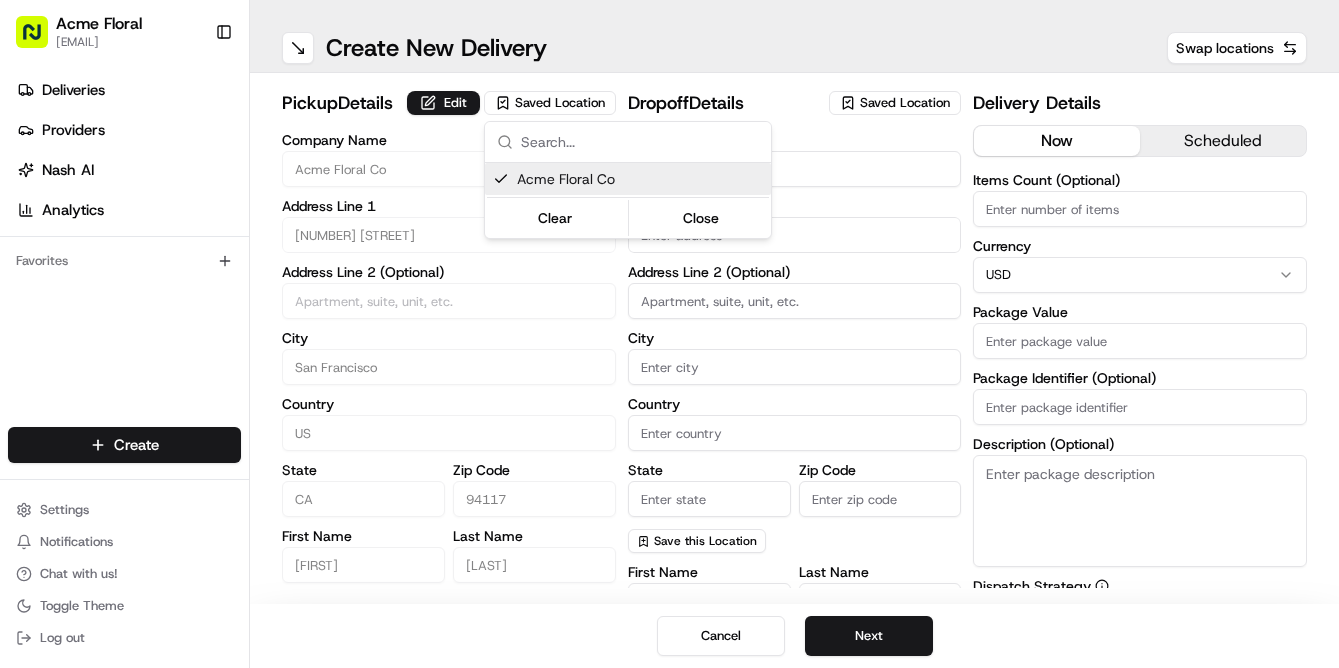 click on "Acme Floral [EMAIL] Toggle Sidebar Deliveries Providers Nash AI Analytics Favorites Main Menu Members & Organization Organization Users Roles Preferences Customization Tracking Orchestration Automations Dispatch Strategy Locations Pickup Locations Dropoff Locations Billing Billing Refund Requests Integrations Notification Triggers Webhooks API Keys Request Logs Create Settings Notifications Chat with us! Toggle Theme Log out ← Move left → Move right ↑ Move up ↓ Move down + Zoom in - Zoom out Home Jump left by 75% End Jump right by 75% Page Up Jump up by 75% Page Down Jump down by 75% Map Data Map data ©2025 Google Map data ©2025 Google 2 m Click to toggle between metric and imperial units Terms Create New Delivery Swap locations pickup  Details  Edit Saved Location Company Name Acme Floral Co Address Line 1 [NUMBER] [STREET] Address Line 2 (Optional) City [CITY] Country US State [STATE] Zip Code [ZIP] First Name [FIRST] Last Name [LAST] Email (Optional) Phone Number US $" at bounding box center [669, 334] 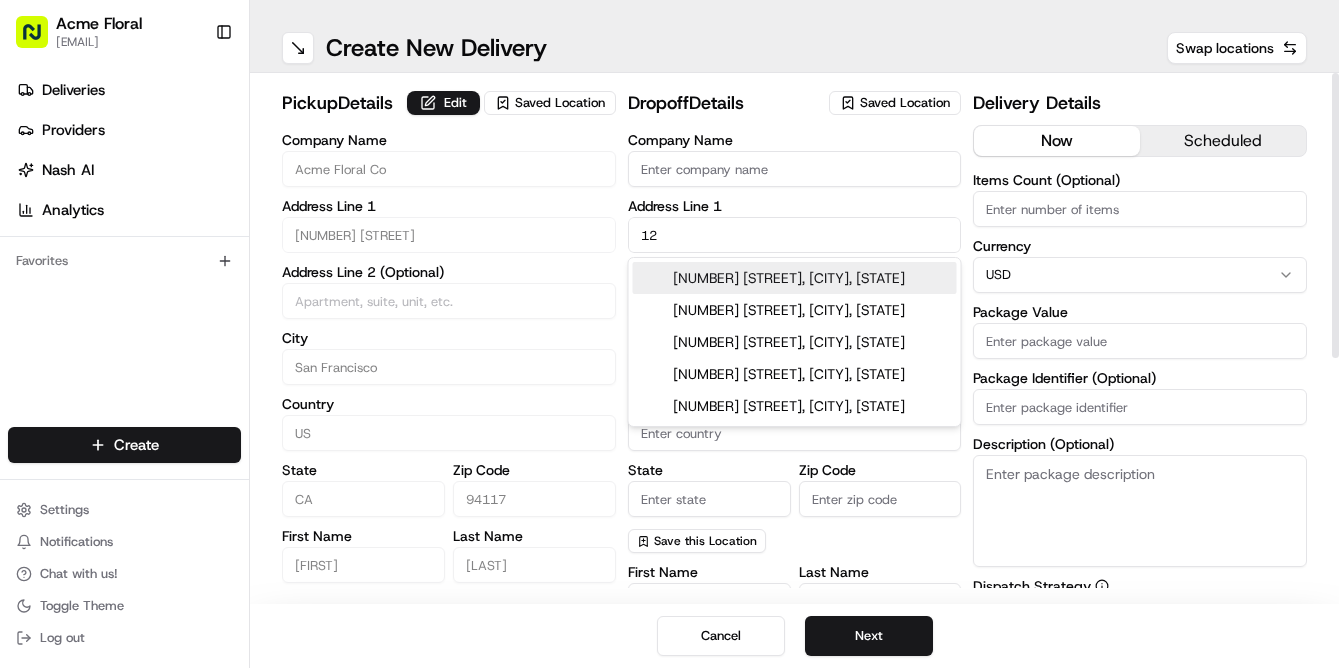 type on "1" 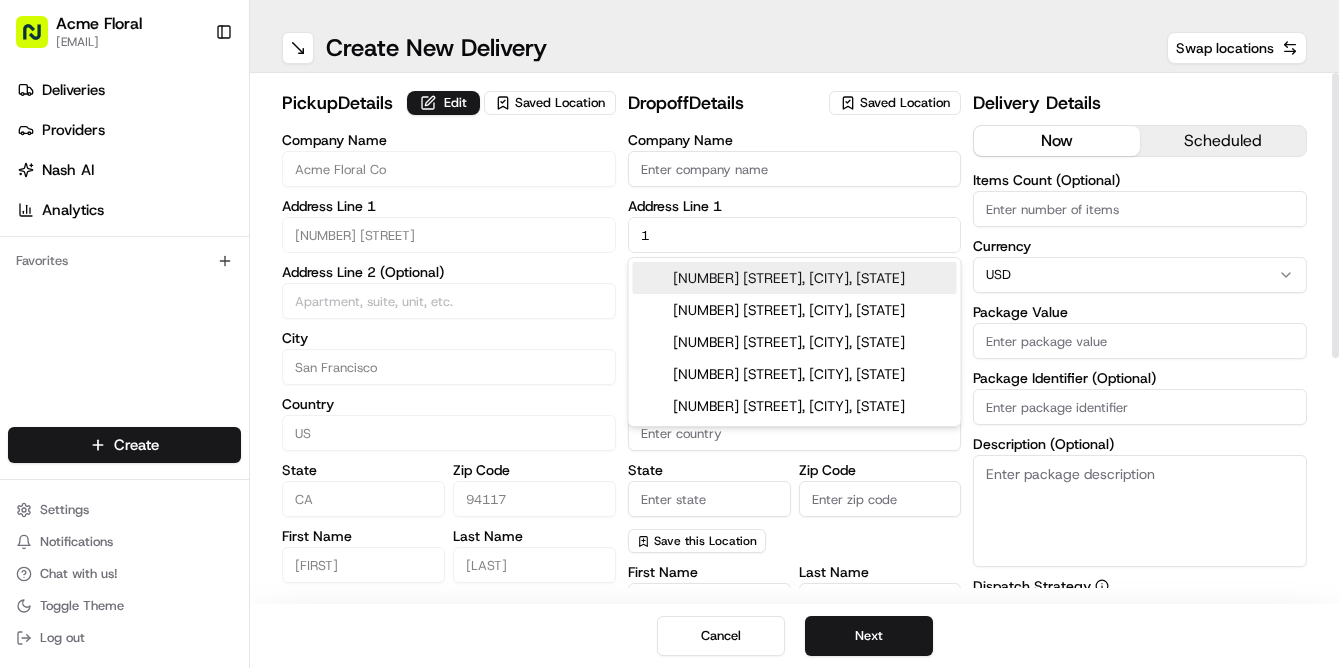 type 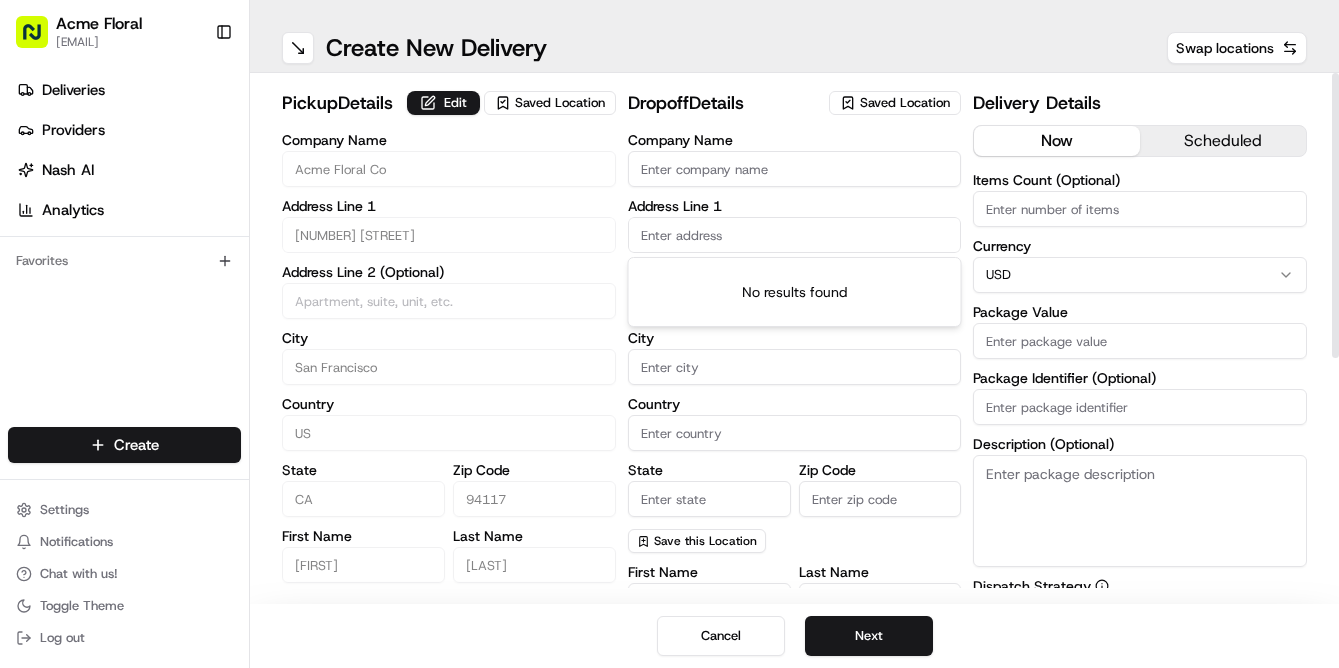click on "Saved Location" at bounding box center [905, 103] 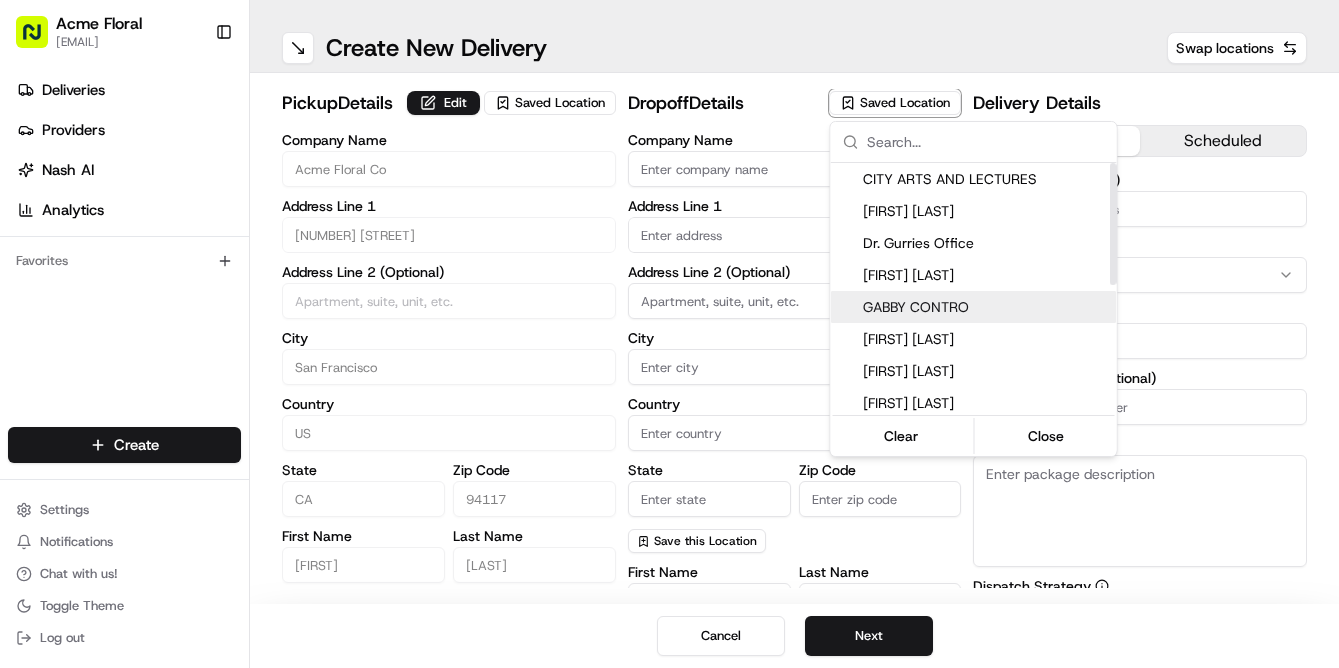 click on "GABBY CONTRO" at bounding box center [986, 307] 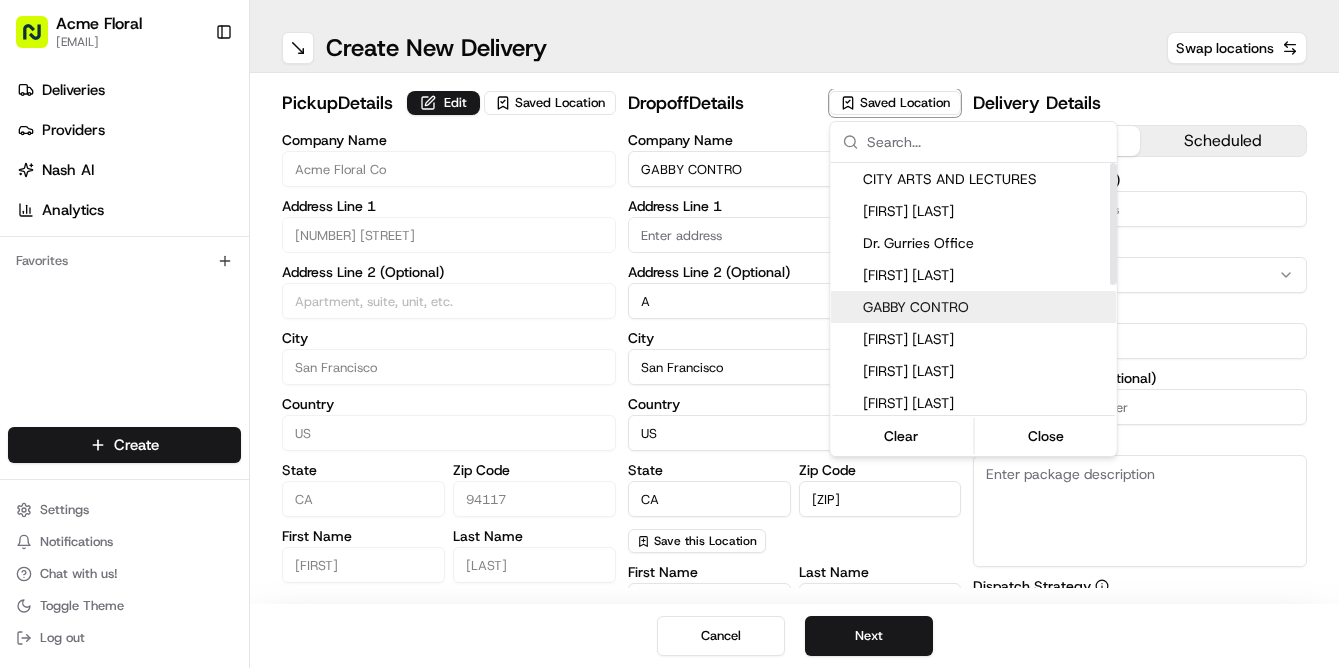 type on "[NUMBER] [STREET]" 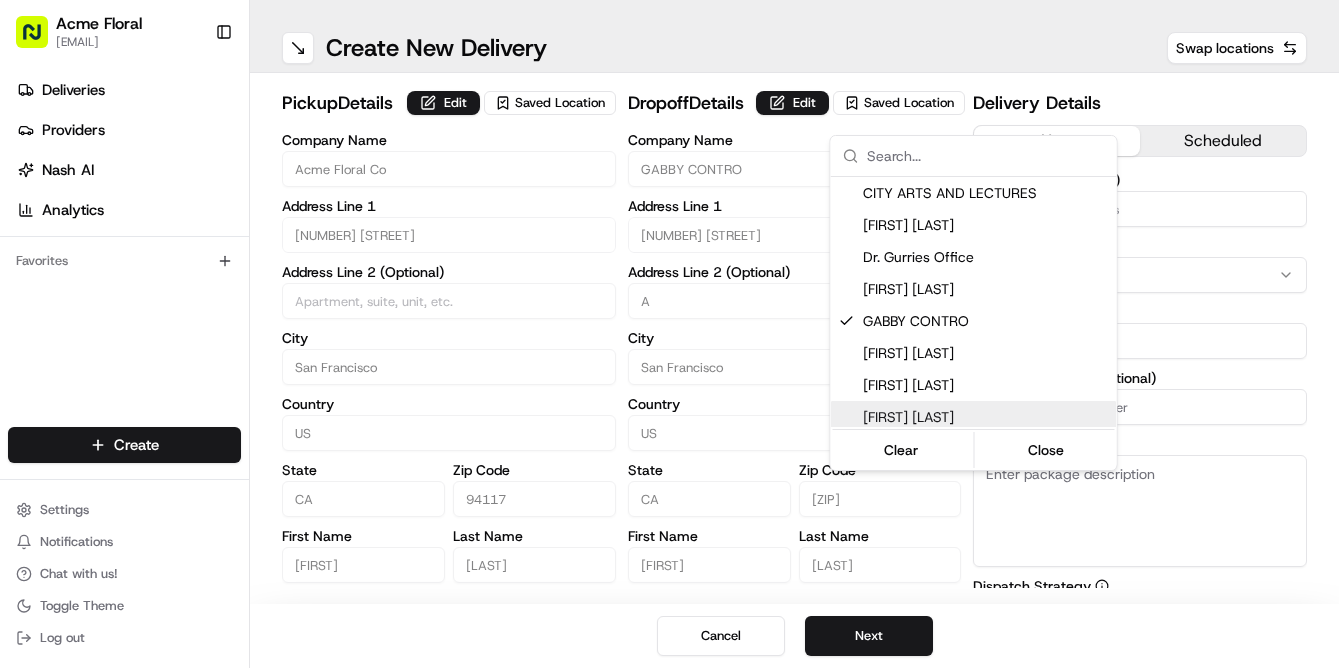 click on "Acme Floral [EMAIL] Toggle Sidebar Deliveries Providers Nash AI Analytics Favorites Main Menu Members & Organization Organization Users Roles Preferences Customization Tracking Orchestration Automations Dispatch Strategy Locations Pickup Locations Dropoff Locations Billing Billing Refund Requests Integrations Notification Triggers Webhooks API Keys Request Logs Create Settings Notifications Chat with us! Toggle Theme Log out ← Move left → Move right ↑ Move up ↓ Move down + Zoom in - Zoom out Home Jump left by 75% End Jump right by 75% Page Up Jump up by 75% Page Down Jump down by 75% Map Data Map data ©2025 Google Map data ©2025 Google 20 km Click to toggle between metric and imperial units Terms Create New Delivery Swap locations pickup  Details  Edit Saved Location Company Name Acme Floral Co Address Line 1 [NUMBER] [STREET] Address Line 2 (Optional) City [CITY] Country US State [STATE] Zip Code [ZIP] First Name [FIRST] Last Name [LAST] Email (Optional) Phone Number US" at bounding box center [669, 334] 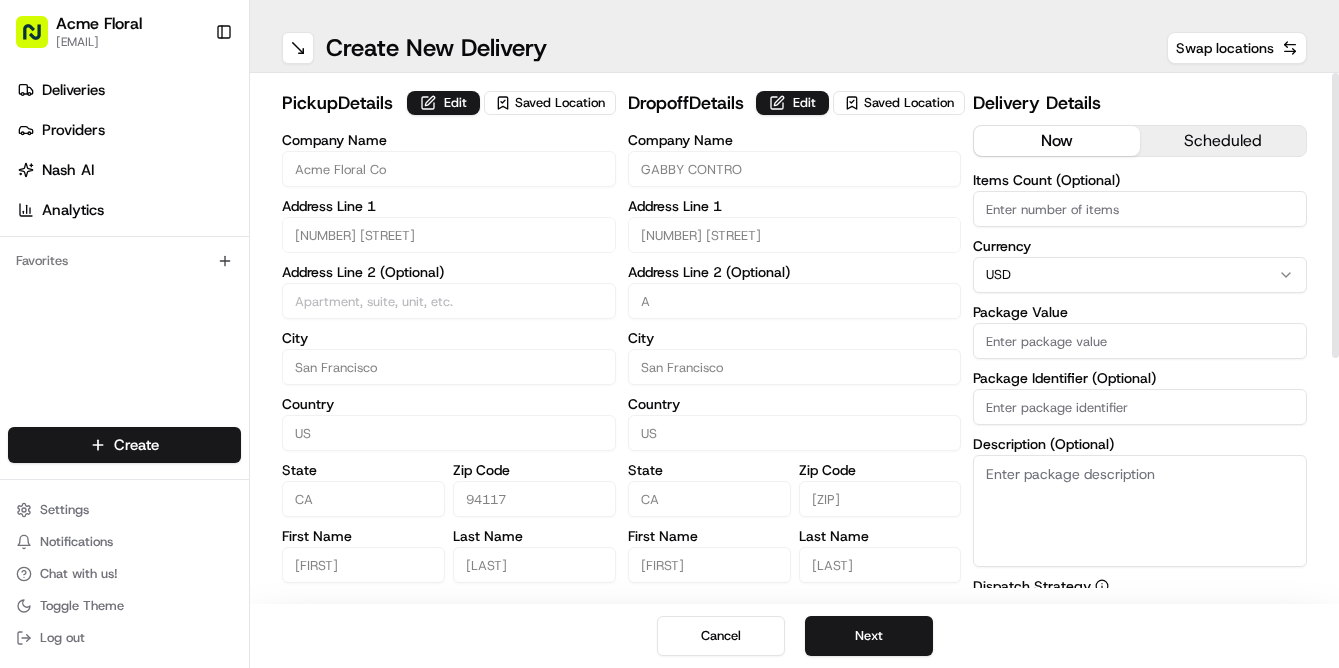 click on "Description (Optional)" at bounding box center (1140, 511) 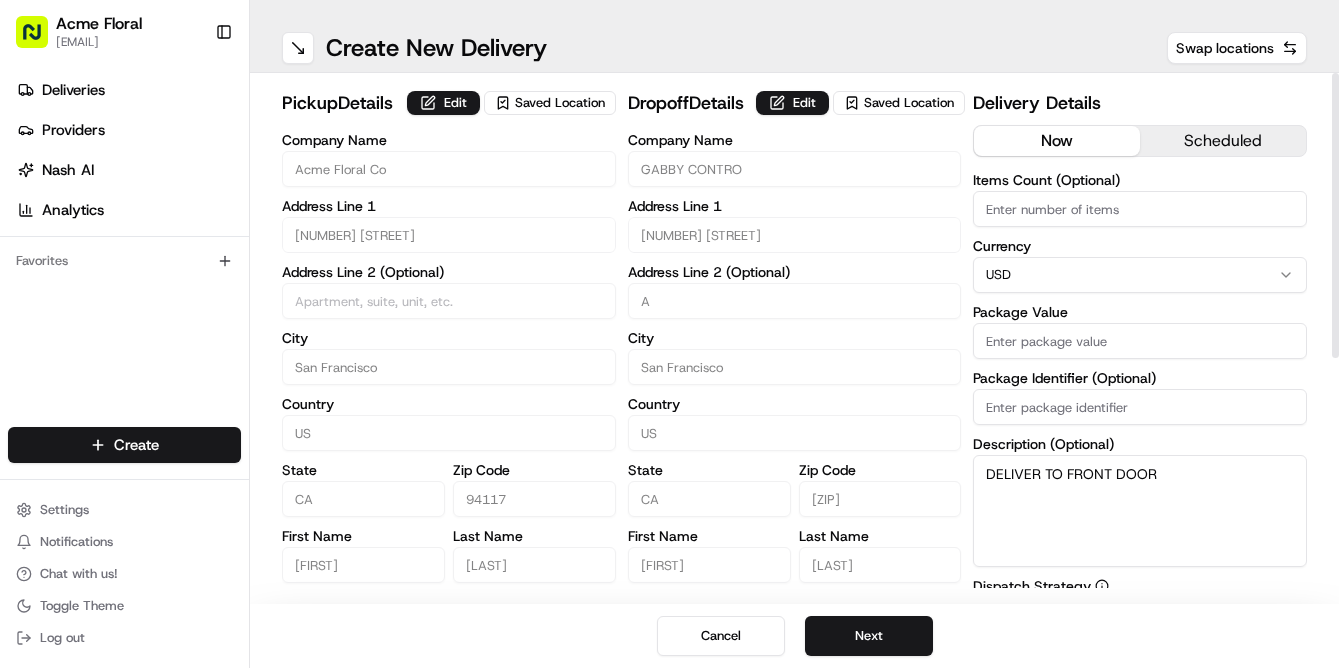 type on "DELIVER TO FRONT DOOR" 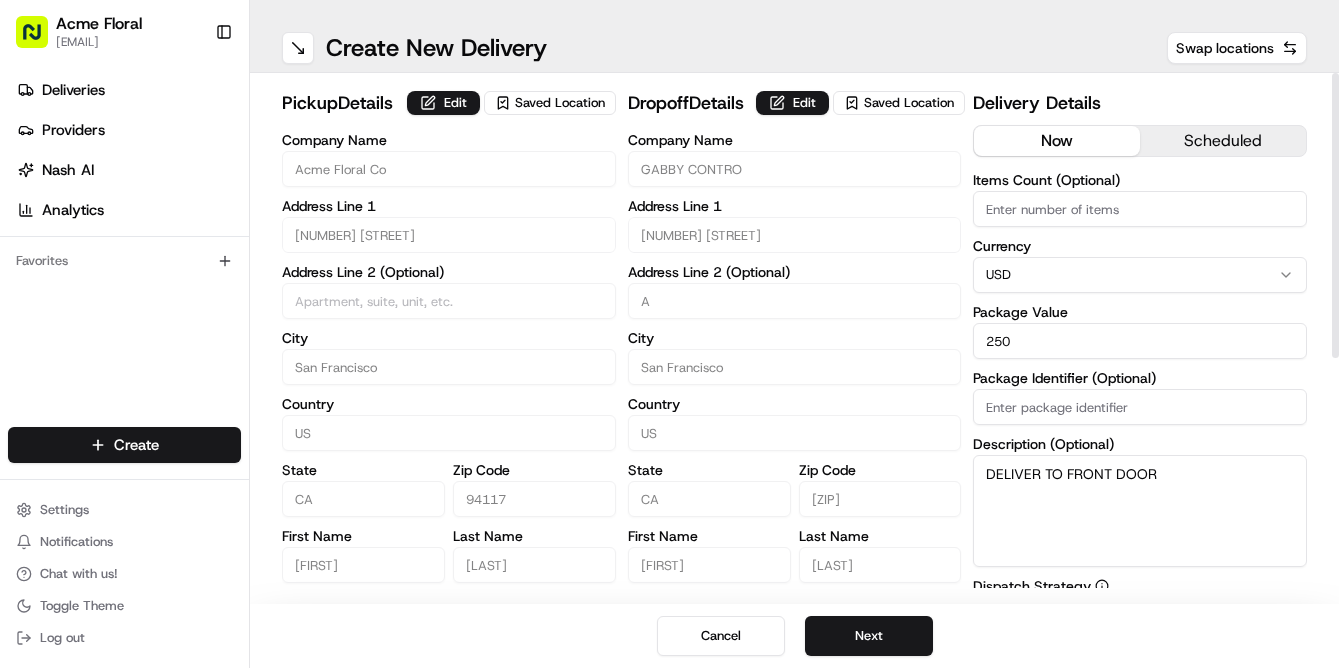 type on "250" 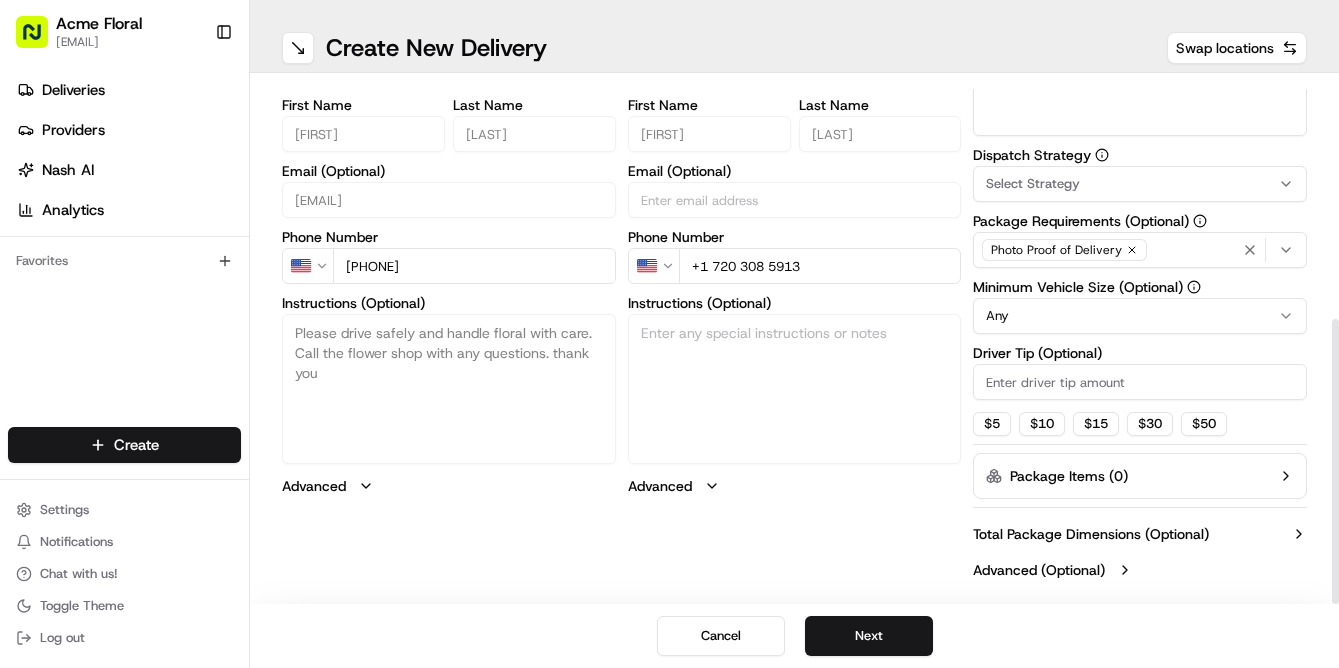 scroll, scrollTop: 431, scrollLeft: 0, axis: vertical 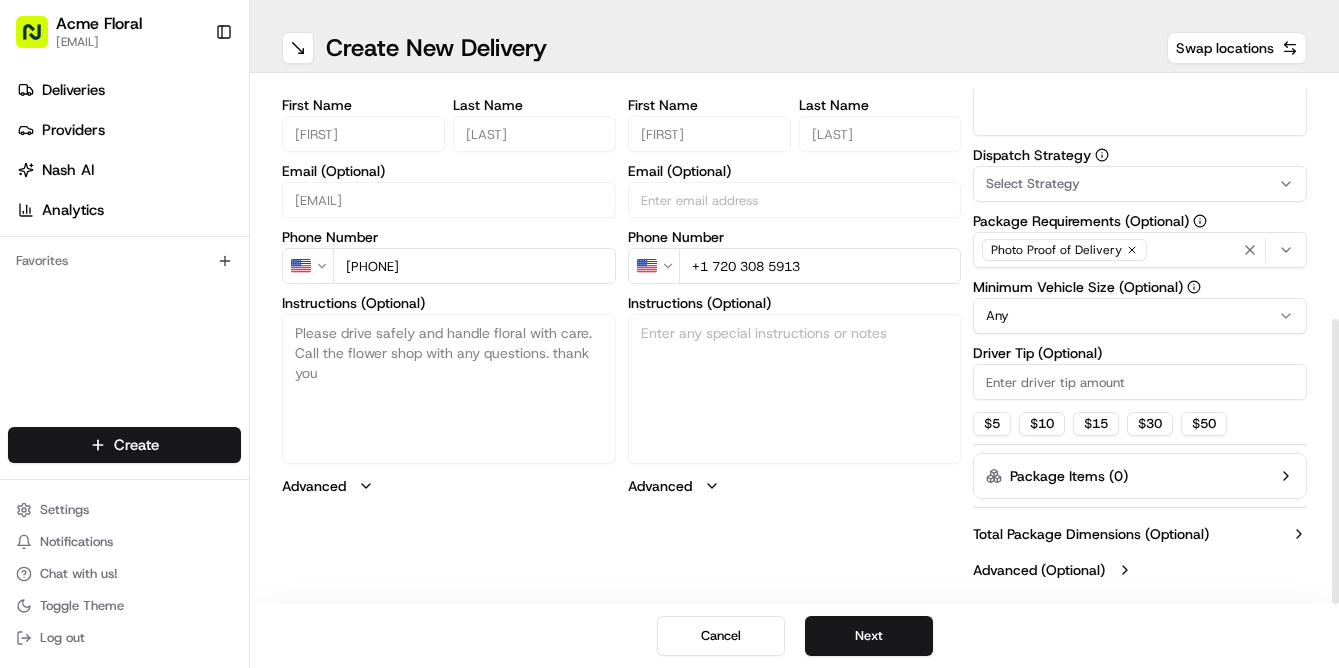 click on "Select Strategy" at bounding box center (1033, 184) 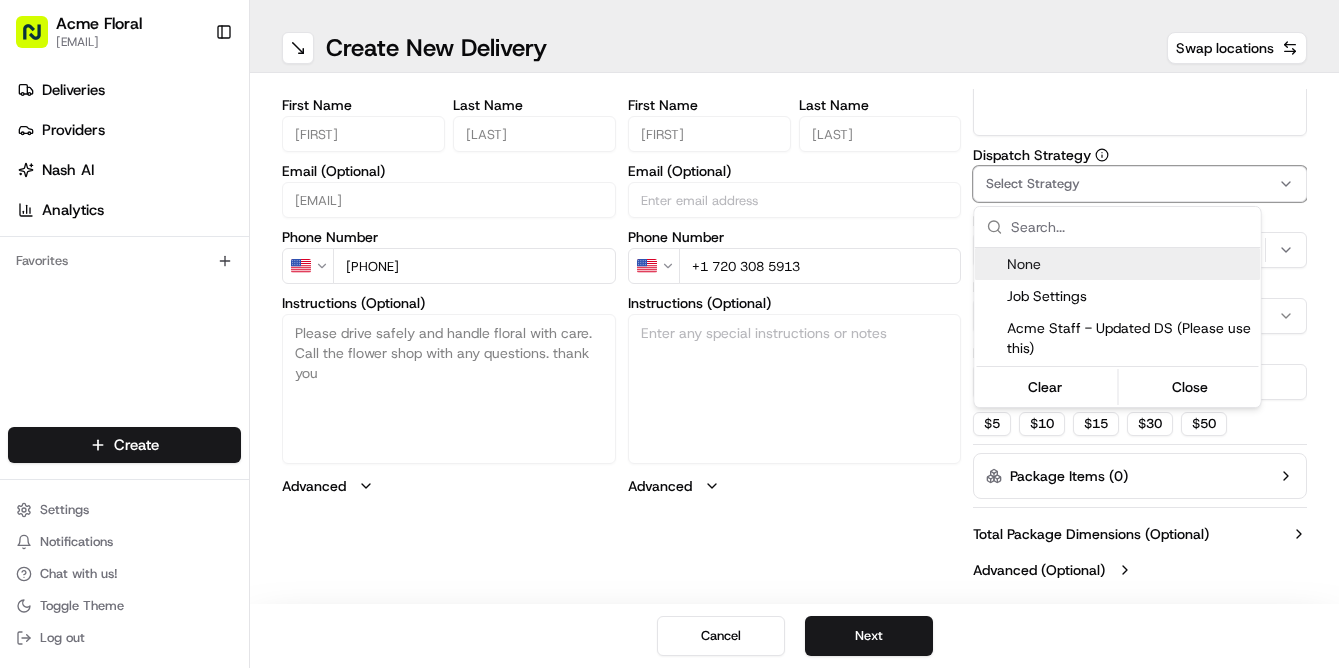 click on "Acme Staff - Updated DS (Please use this)" at bounding box center (1130, 338) 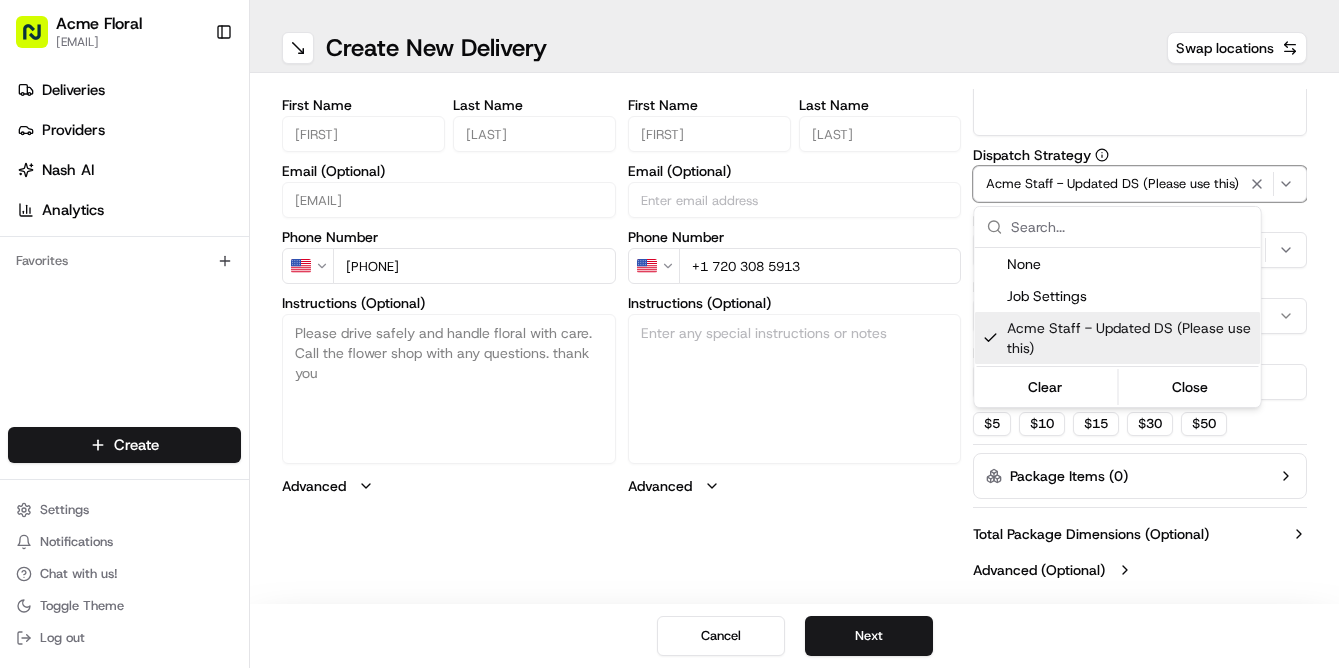 click on "Acme Floral [EMAIL] Toggle Sidebar Deliveries Providers Nash AI Analytics Favorites Main Menu Members & Organization Organization Users Roles Preferences Customization Tracking Orchestration Automations Dispatch Strategy Locations Pickup Locations Dropoff Locations Billing Billing Refund Requests Integrations Notification Triggers Webhooks API Keys Request Logs Create Settings Notifications Chat with us! Toggle Theme Log out ← Move left → Move right ↑ Move up ↓ Move down + Zoom in - Zoom out Home Jump left by 75% End Jump right by 75% Page Up Jump up by 75% Page Down Jump down by 75% Map Data Map data ©2025 Google Map data ©2025 Google 20 km Click to toggle between metric and imperial units Terms Create New Delivery Swap locations pickup  Details  Edit Saved Location Company Name Acme Floral Co Address Line 1 [NUMBER] [STREET] Address Line 2 (Optional) City [CITY] Country US State [STATE] Zip Code [ZIP] First Name [FIRST] Last Name [LAST] Email (Optional) Phone Number US" at bounding box center (669, 334) 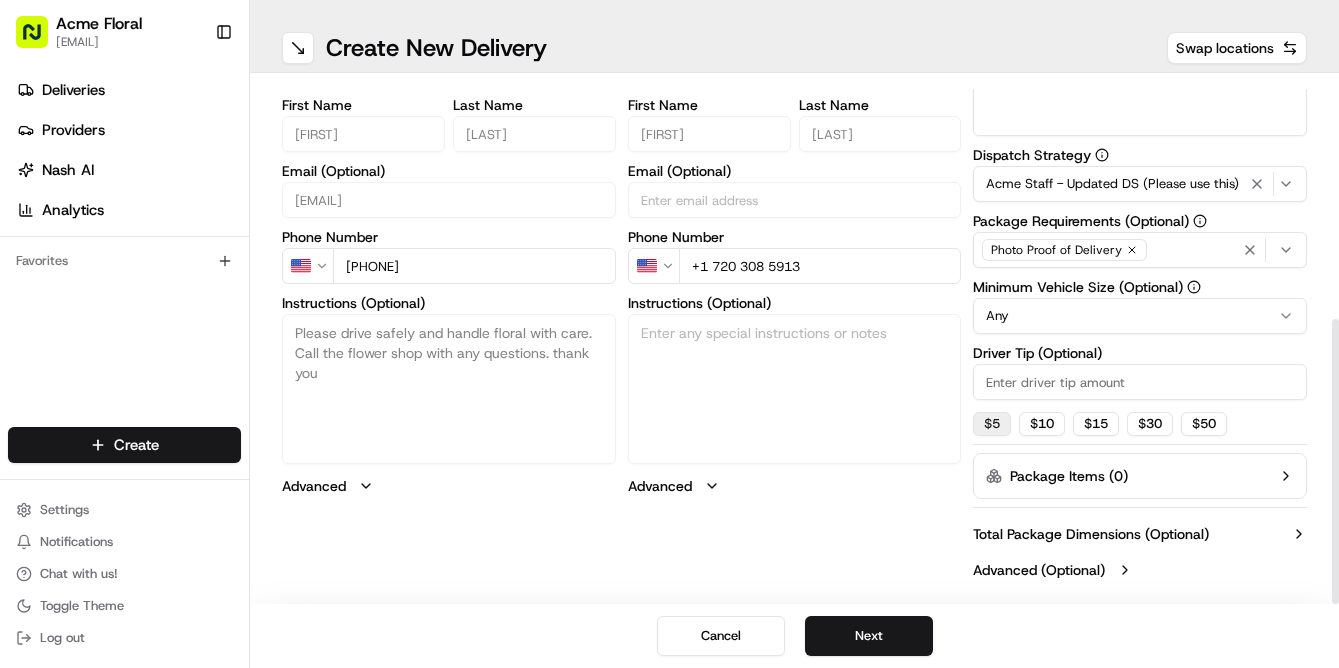 click on "$ 5" at bounding box center (992, 424) 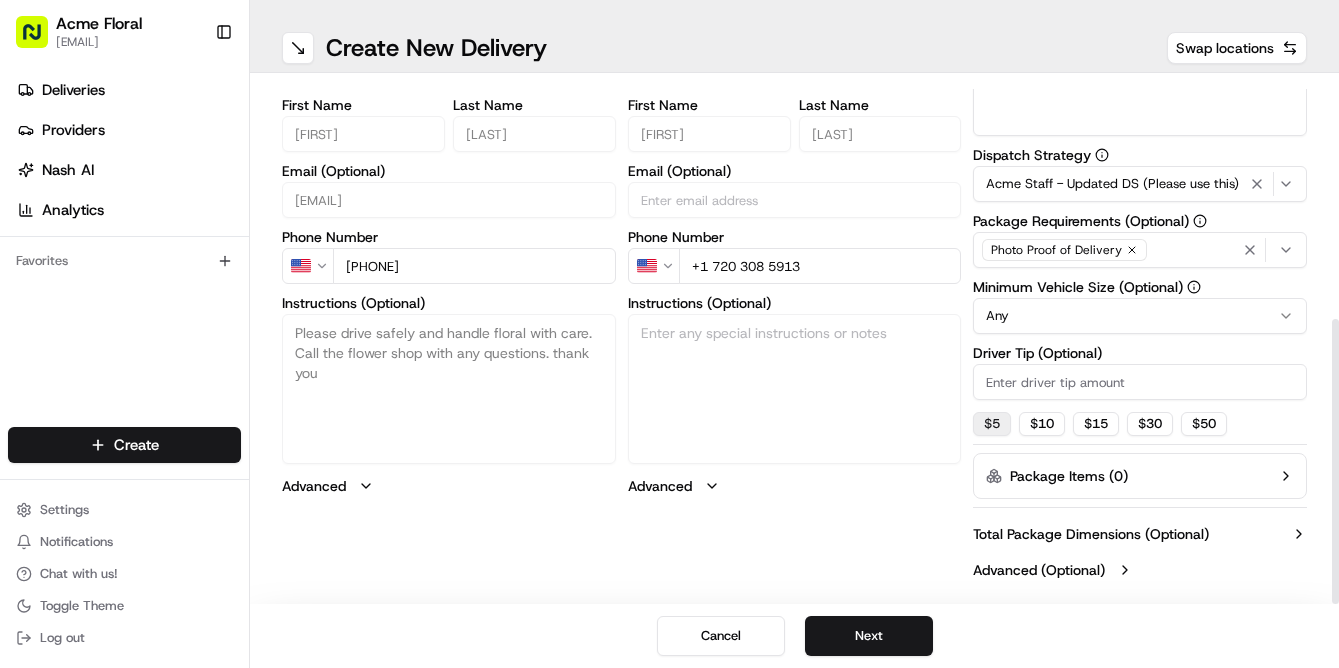 type on "5" 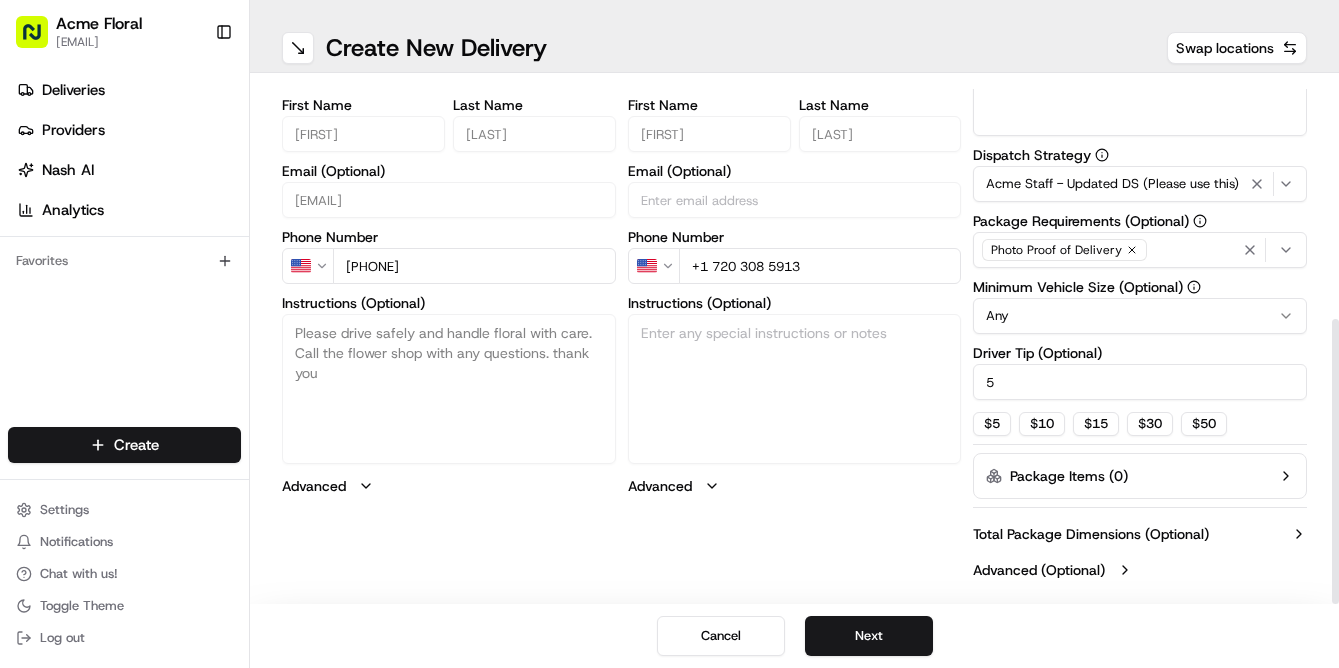 click on "Acme Floral [EMAIL] Toggle Sidebar Deliveries Providers Nash AI Analytics Favorites Main Menu Members & Organization Organization Users Roles Preferences Customization Tracking Orchestration Automations Dispatch Strategy Locations Pickup Locations Dropoff Locations Billing Billing Refund Requests Integrations Notification Triggers Webhooks API Keys Request Logs Create Settings Notifications Chat with us! Toggle Theme Log out ← Move left → Move right ↑ Move up ↓ Move down + Zoom in - Zoom out Home Jump left by 75% End Jump right by 75% Page Up Jump up by 75% Page Down Jump down by 75% Map Data Map data ©2025 Google Map data ©2025 Google 20 km Click to toggle between metric and imperial units Terms Create New Delivery Swap locations pickup  Details  Edit Saved Location Company Name Acme Floral Co Address Line 1 [NUMBER] [STREET] Address Line 2 (Optional) City [CITY] Country US State [STATE] Zip Code [ZIP] First Name [FIRST] Last Name [LAST] Email (Optional) Phone Number US" at bounding box center (669, 334) 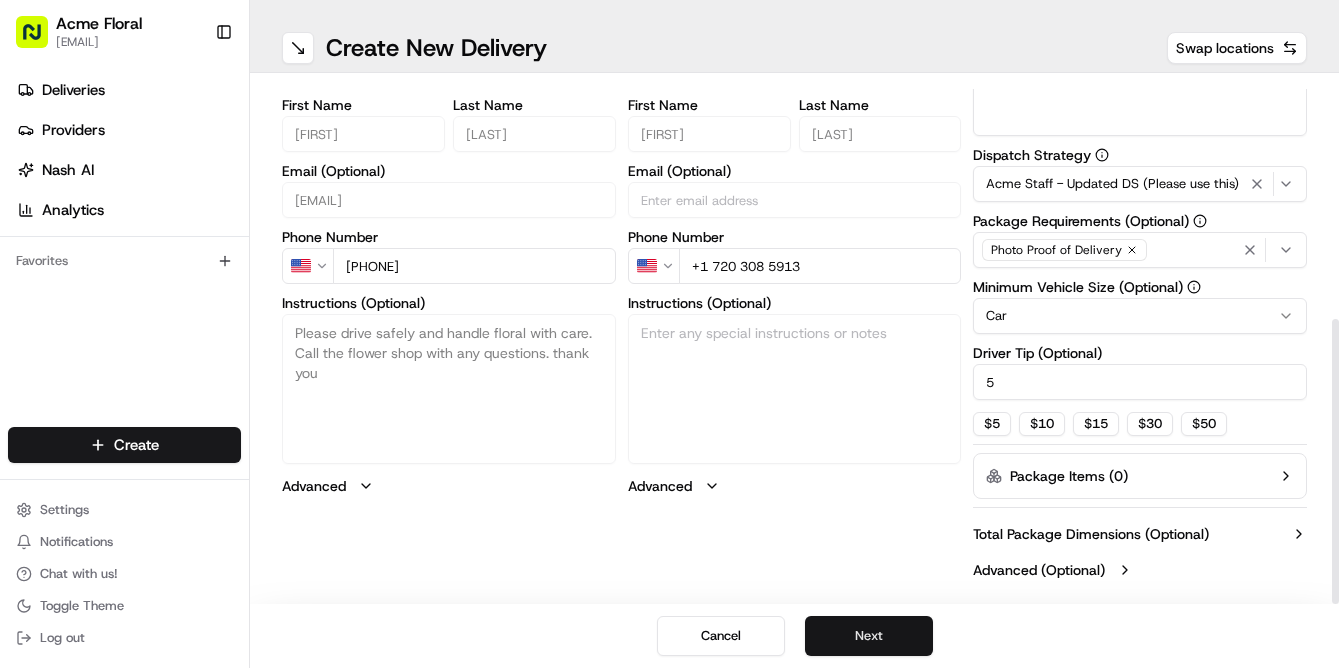click on "Next" at bounding box center [869, 636] 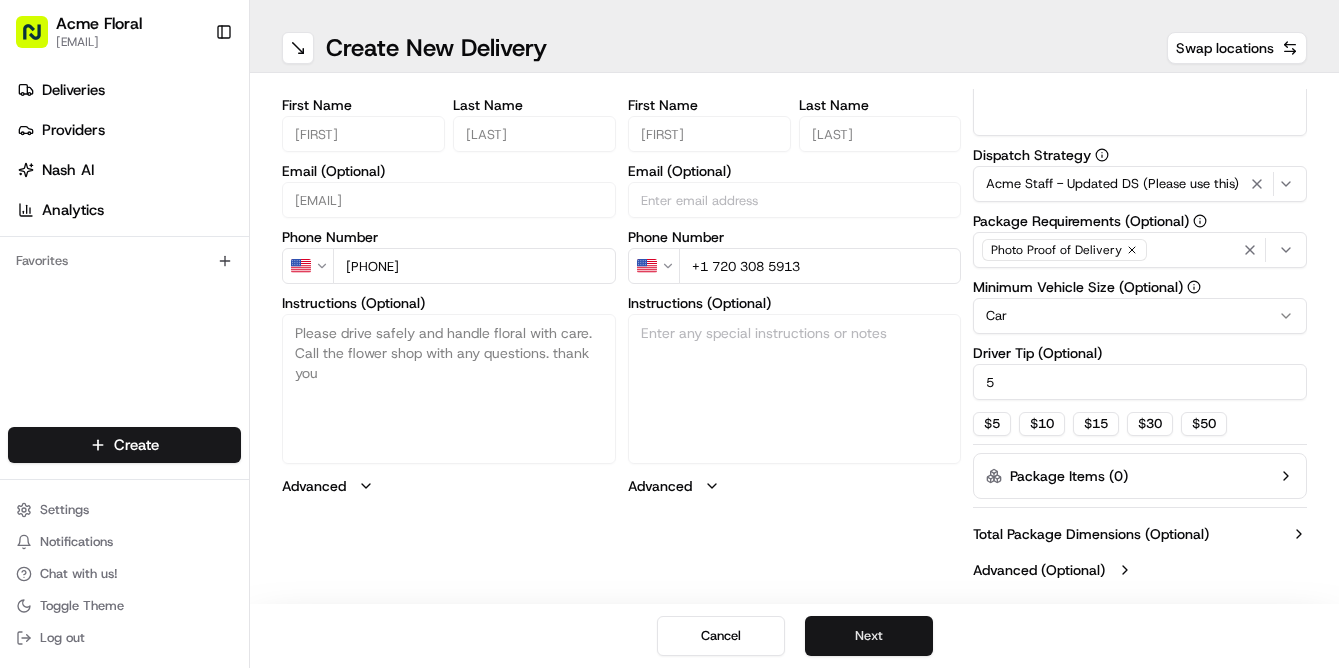 click on "Next" at bounding box center [869, 636] 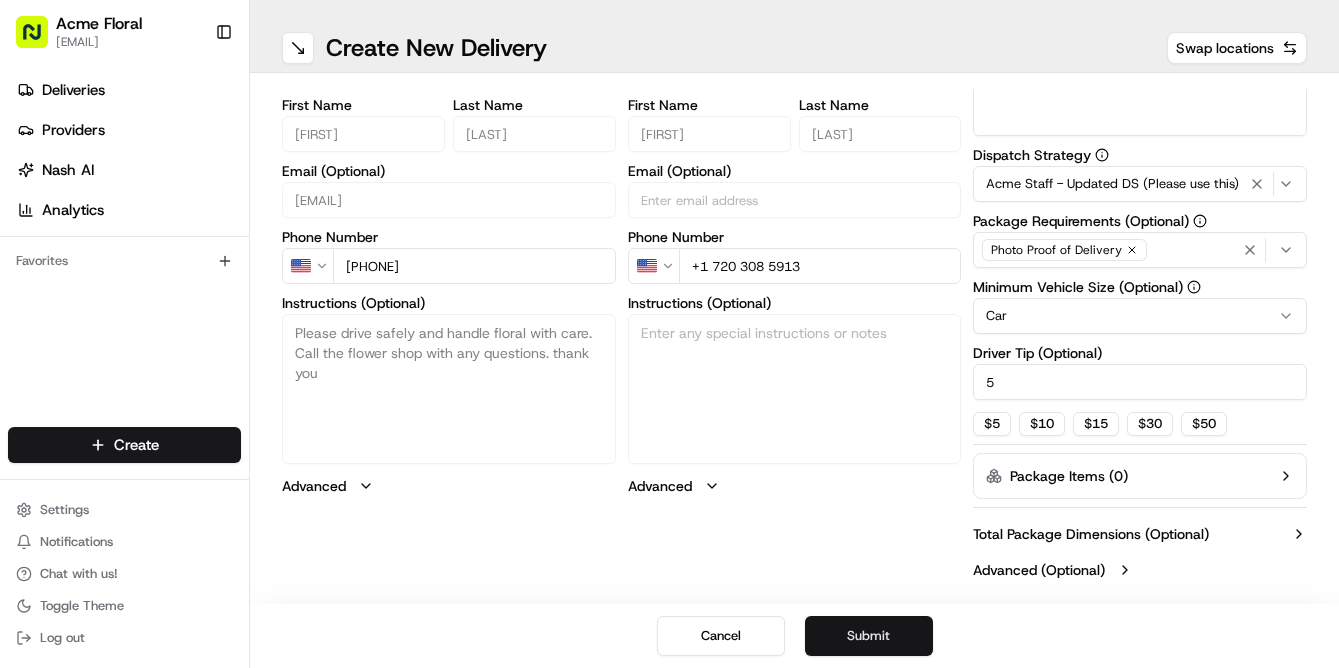 click on "Submit" at bounding box center (869, 636) 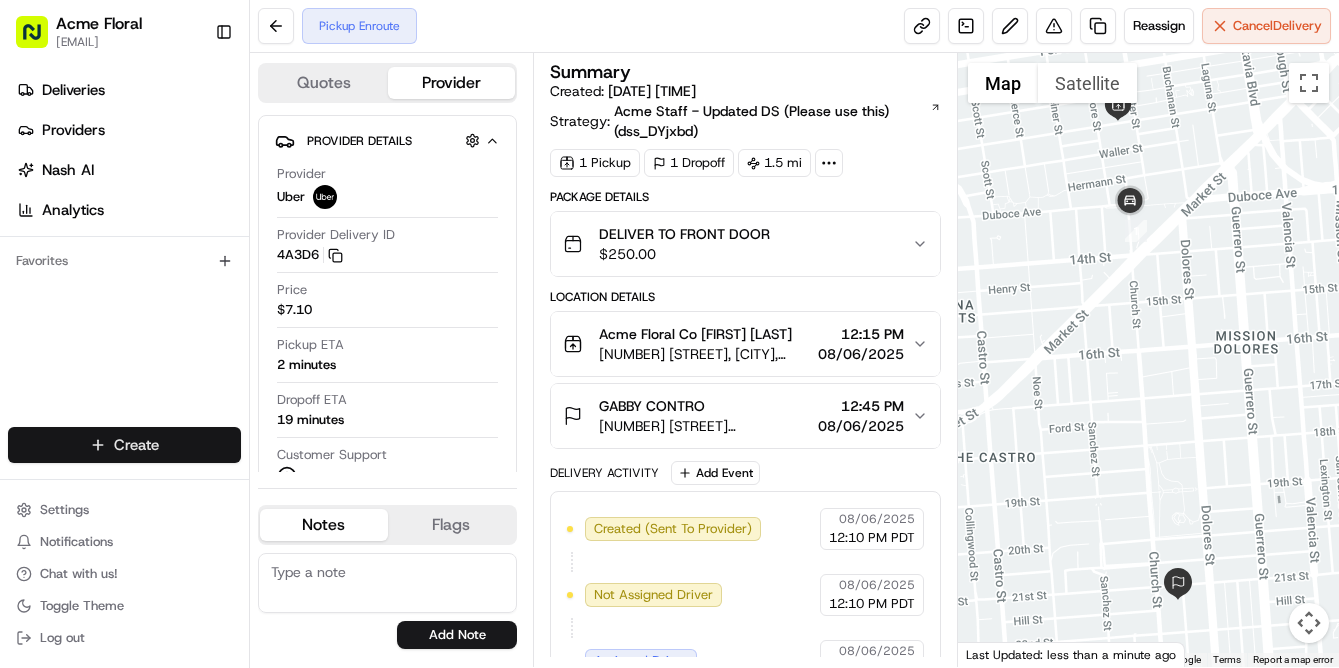 click on "Acme Floral [EMAIL] Toggle Sidebar Deliveries Providers Nash AI Analytics Favorites Main Menu Members & Organization Organization Users Roles Preferences Customization Tracking Orchestration Automations Dispatch Strategy Locations Pickup Locations Dropoff Locations Billing Billing Refund Requests Integrations Notification Triggers Webhooks API Keys Request Logs Create Settings Notifications Chat with us! Toggle Theme Log out Pickup Enroute Reassign Cancel Delivery Quotes Provider Provider Details Hidden ( 1 ) Provider Uber Provider Delivery ID [ID] Copy del_[ID] [ID] Price $7.10 Pickup ETA 2 minutes Dropoff ETA 19 minutes Customer Support Driver Details Hidden ( 6 ) Name [FIRST] [LAST]. Pickup Phone Number +1 [PHONE] ext. [NUMBER] Dropoff Phone Number +1 [PHONE] Tip $5.00 Type car Make Hyundai Model Elantra Color black Notes Flags [EMAIL] [EMAIL] Add Note [EMAIL] [EMAIL] Add Flag Summary Created: 1" at bounding box center [669, 334] 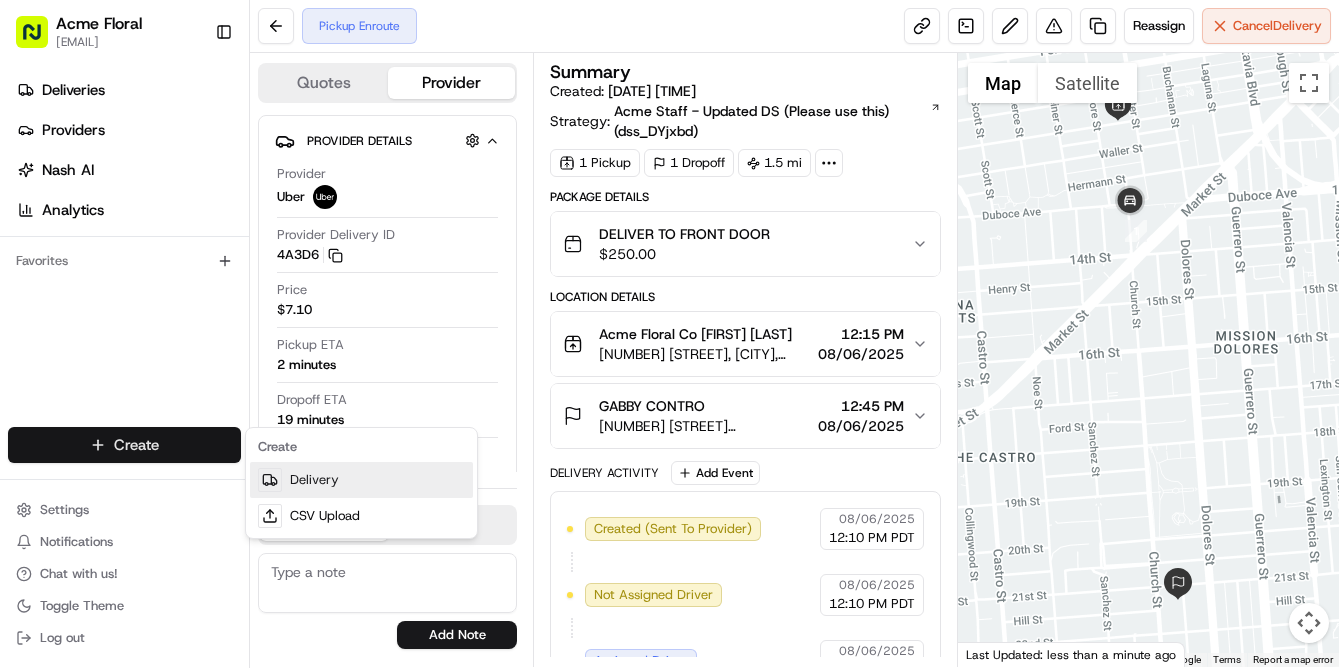 click on "Delivery" at bounding box center [361, 480] 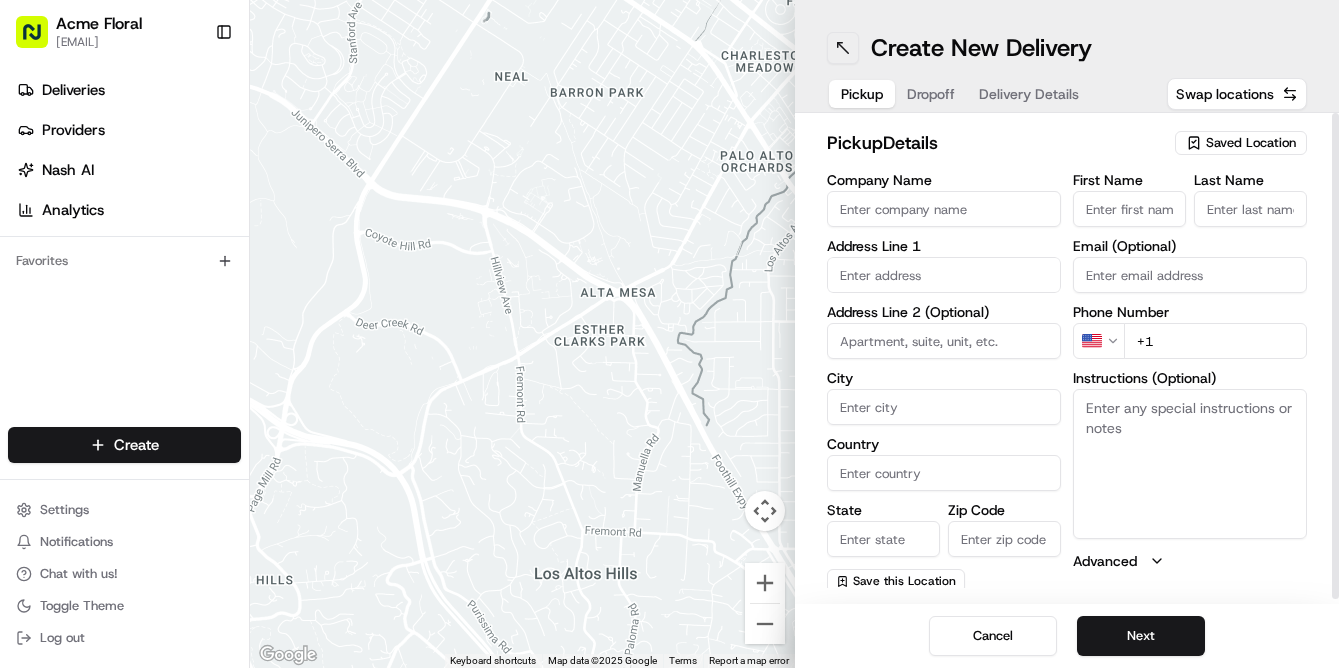 click at bounding box center [843, 48] 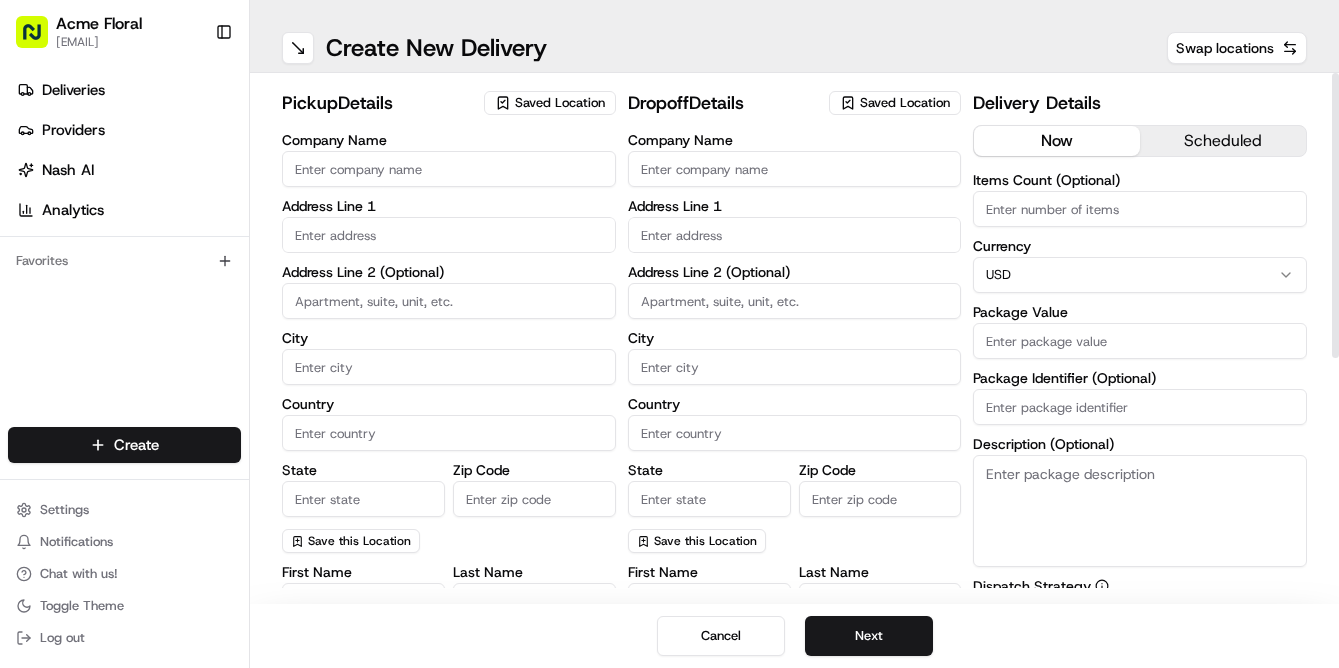 click on "Saved Location" at bounding box center [560, 103] 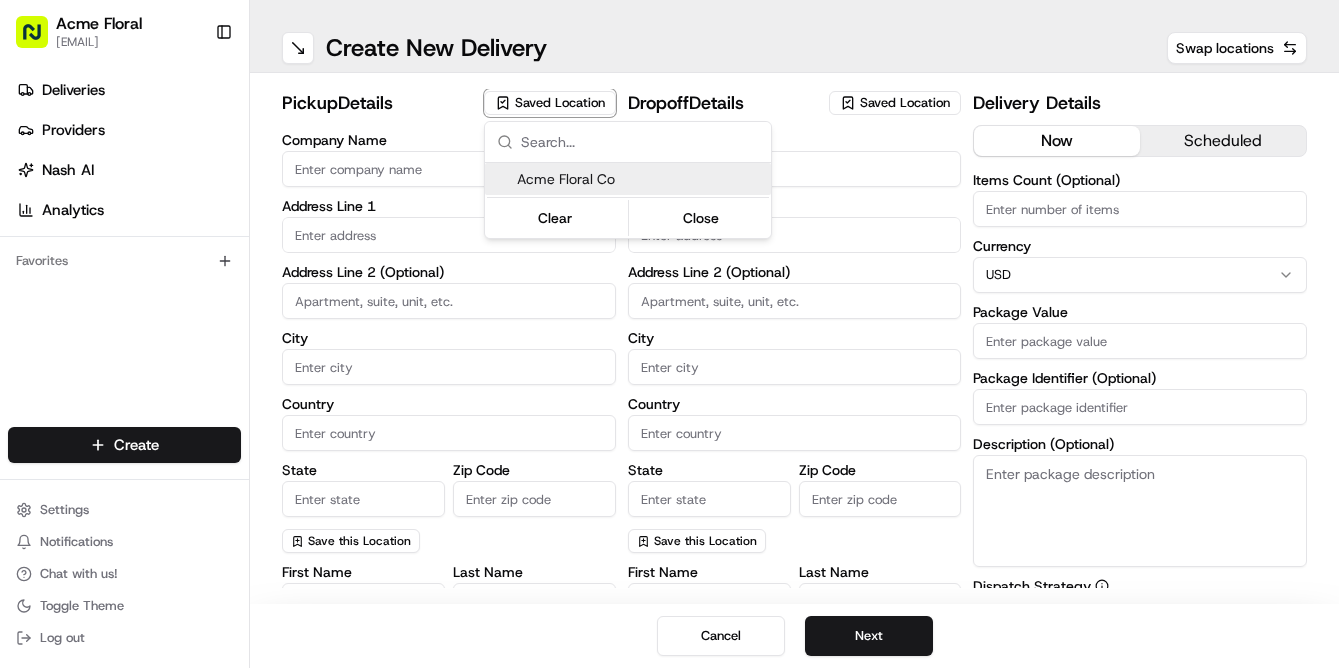 click on "Acme Floral Co" at bounding box center [640, 179] 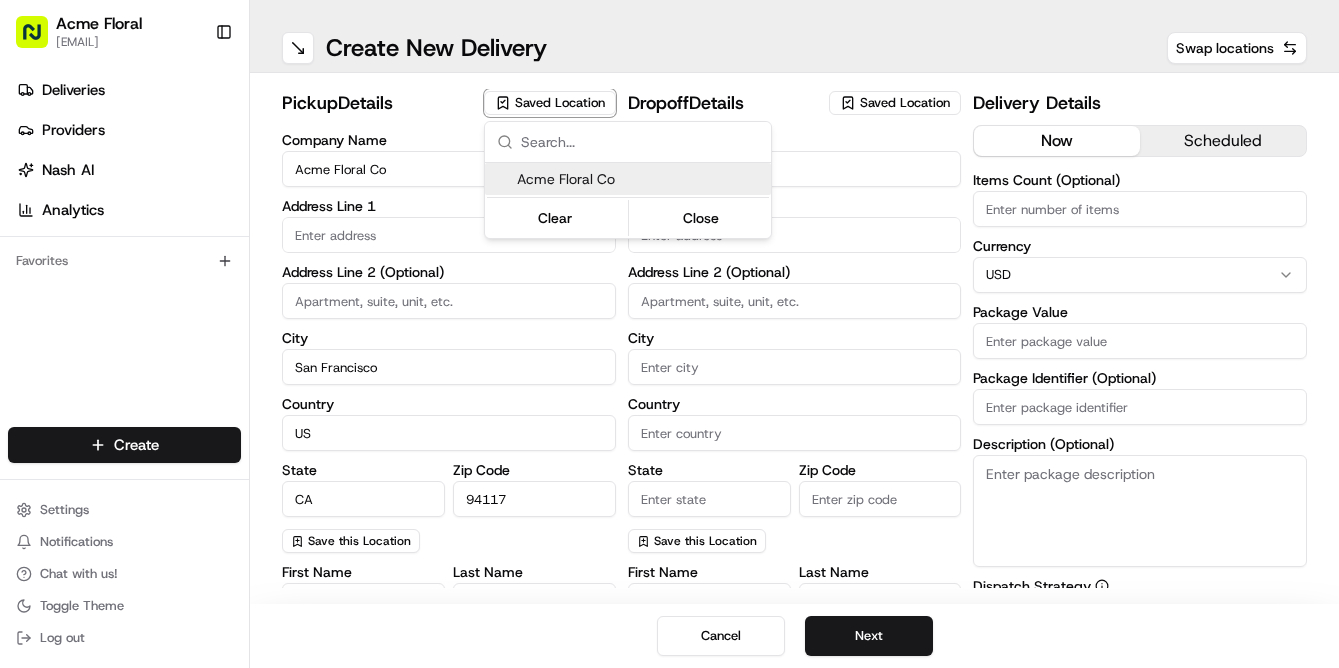 type on "[FIRST]" 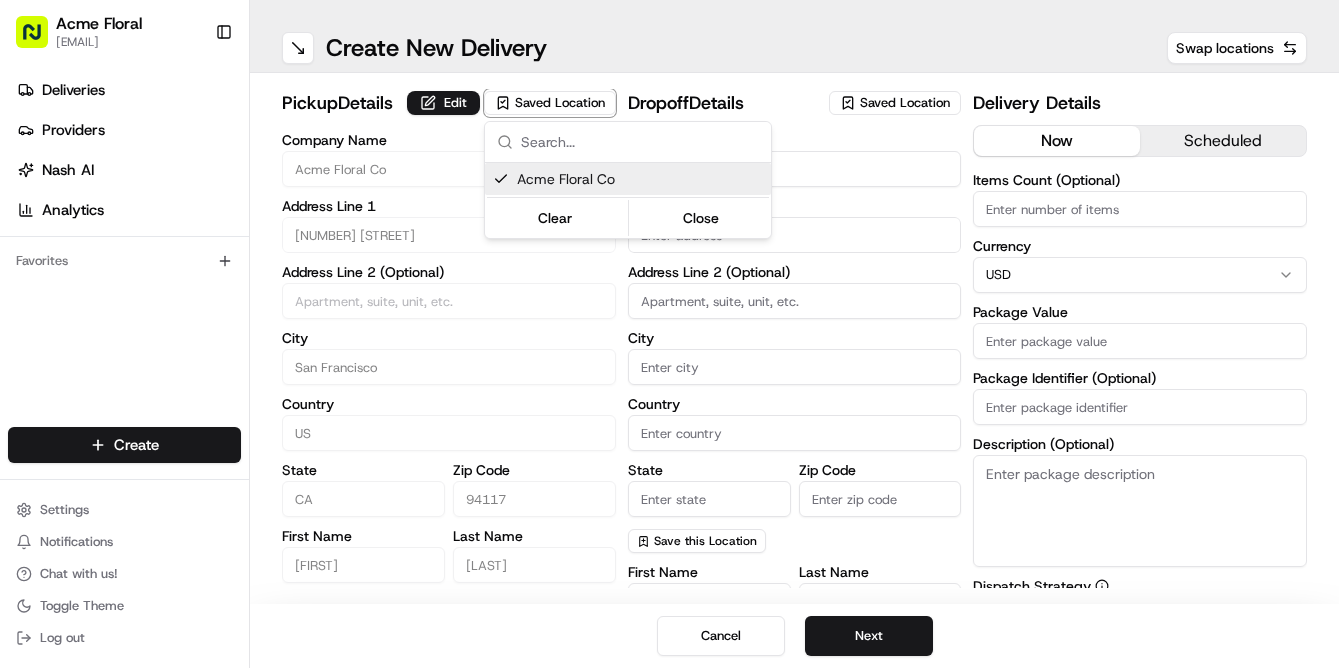 click on "Acme Floral [EMAIL] Toggle Sidebar Deliveries Providers Nash AI Analytics Favorites Main Menu Members & Organization Organization Users Roles Preferences Customization Tracking Orchestration Automations Dispatch Strategy Locations Pickup Locations Dropoff Locations Billing Billing Refund Requests Integrations Notification Triggers Webhooks API Keys Request Logs Create Settings Notifications Chat with us! Toggle Theme Log out ← Move left → Move right ↑ Move up ↓ Move down + Zoom in - Zoom out Home Jump left by 75% End Jump right by 75% Page Up Jump up by 75% Page Down Jump down by 75% Map Data Map data ©2025 Google Map data ©2025 Google 2 m Click to toggle between metric and imperial units Terms Create New Delivery Swap locations pickup  Details  Edit Saved Location Company Name Acme Floral Co Address Line 1 [NUMBER] [STREET] Address Line 2 (Optional) City [CITY] Country US State [STATE] Zip Code [ZIP] First Name [FIRST] Last Name [LAST] Email (Optional) Phone Number US $" at bounding box center [669, 334] 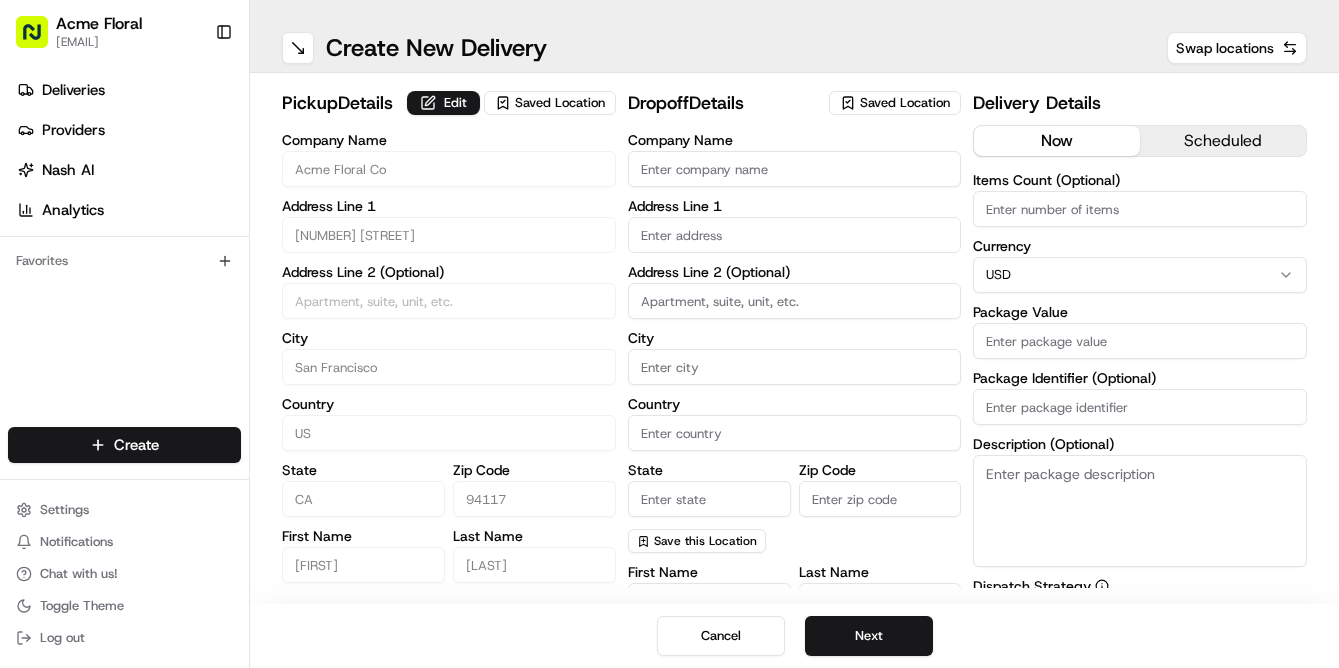 click on "Saved Location" at bounding box center (905, 103) 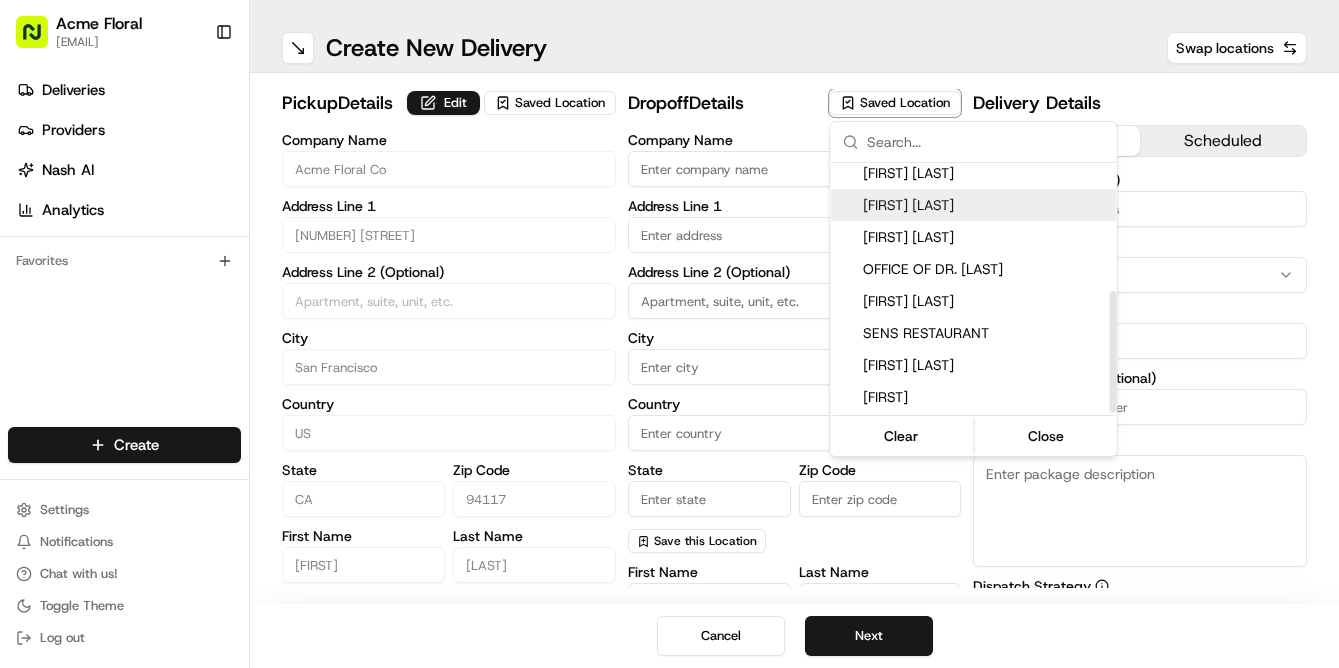 scroll, scrollTop: 262, scrollLeft: 0, axis: vertical 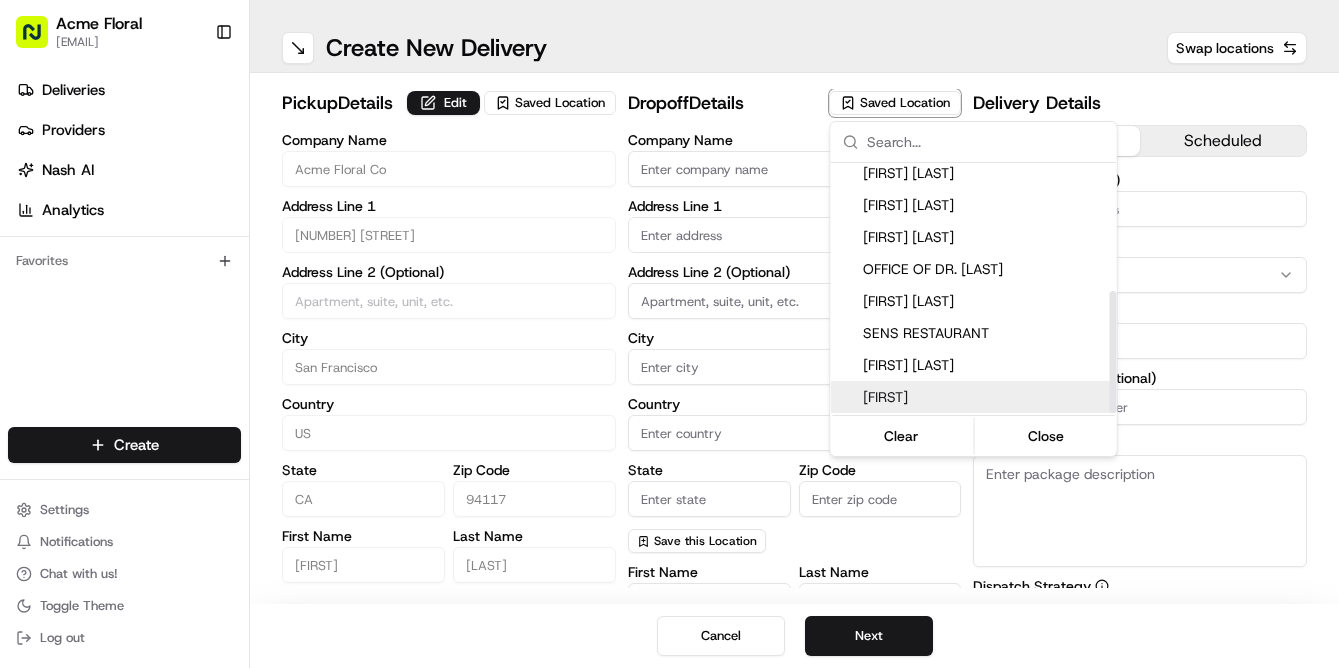 click on "[FIRST]" at bounding box center [986, 397] 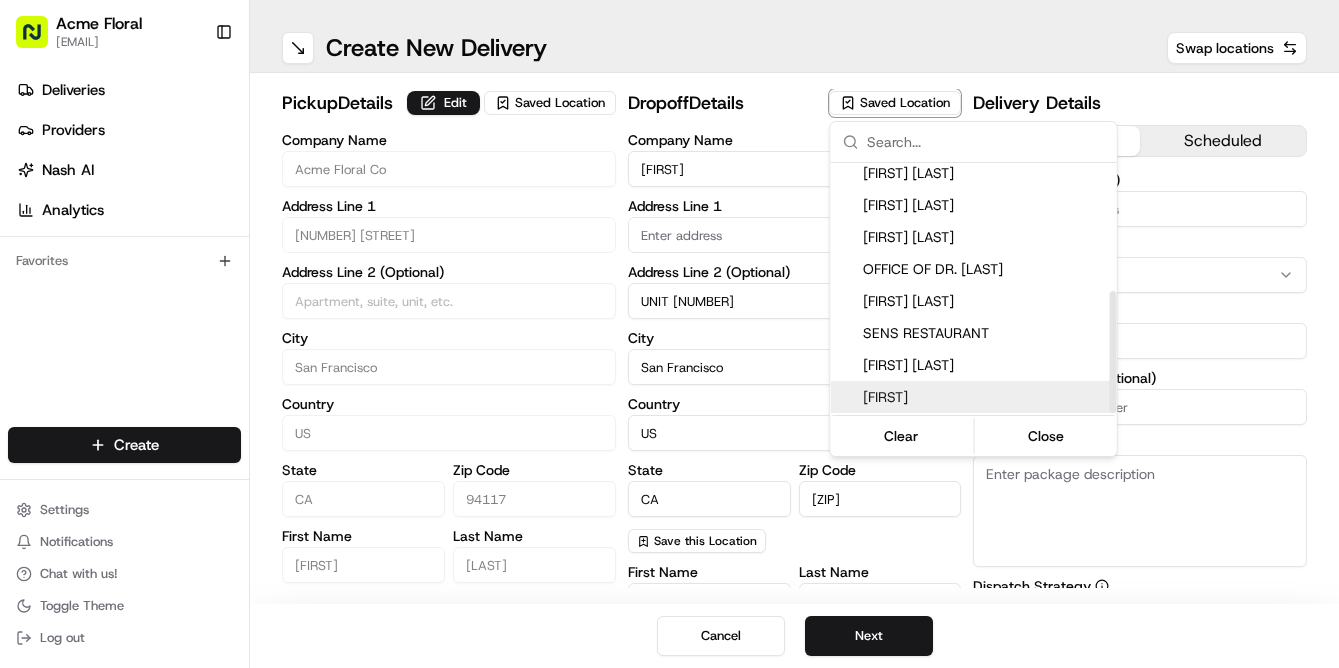 type on "[NUMBER] [STREET]" 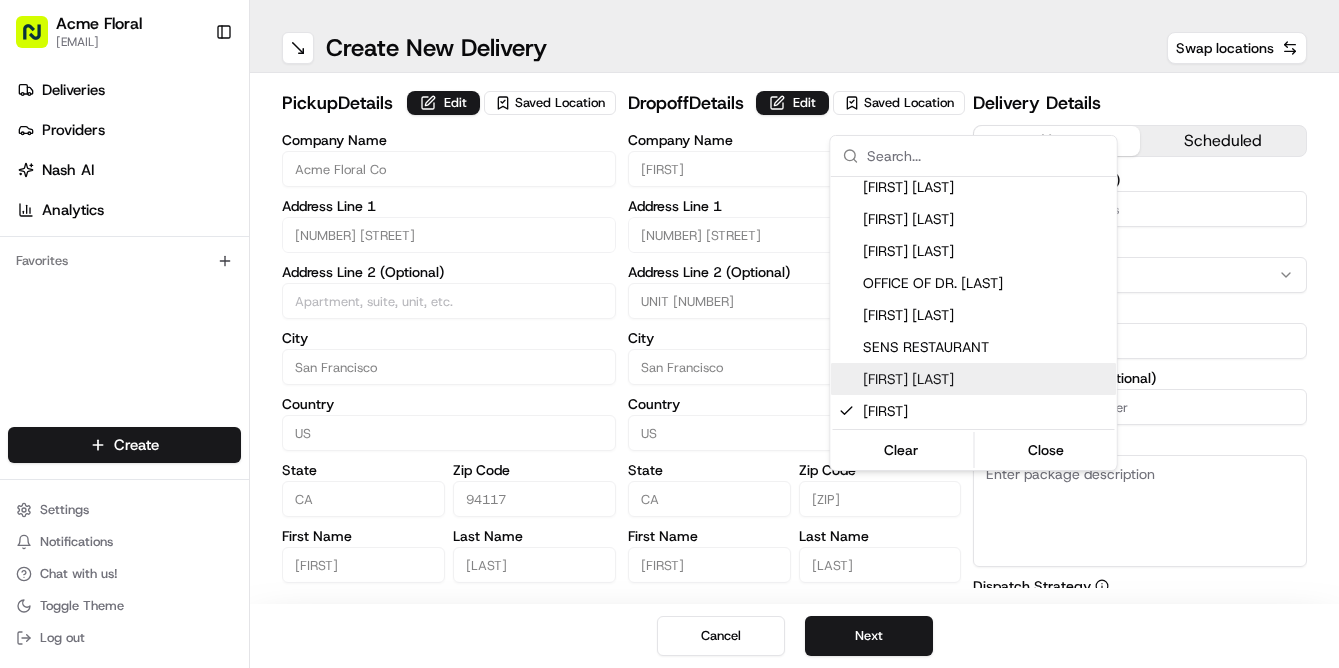 click on "Acme Floral [EMAIL] Toggle Sidebar Deliveries Providers Nash AI Analytics Favorites Main Menu Members & Organization Organization Users Roles Preferences Customization Tracking Orchestration Automations Dispatch Strategy Locations Pickup Locations Dropoff Locations Billing Billing Refund Requests Integrations Notification Triggers Webhooks API Keys Request Logs Create Settings Notifications Chat with us! Toggle Theme Log out ← Move left → Move right ↑ Move up ↓ Move down + Zoom in - Zoom out Home Jump left by 75% End Jump right by 75% Page Up Jump up by 75% Page Down Jump down by 75% Map Data Map data ©2025 Google Map data ©2025 Google 50 km Click to toggle between metric and imperial units Terms Create New Delivery Swap locations pickup  Details  Edit Saved Location Company Name Acme Floral Co Address Line 1 [NUMBER] [STREET] Address Line 2 (Optional) City [CITY] Country US State [STATE] Zip Code [ZIP] First Name [FIRST] Last Name [LAST] Email (Optional) Phone Number US" at bounding box center [669, 334] 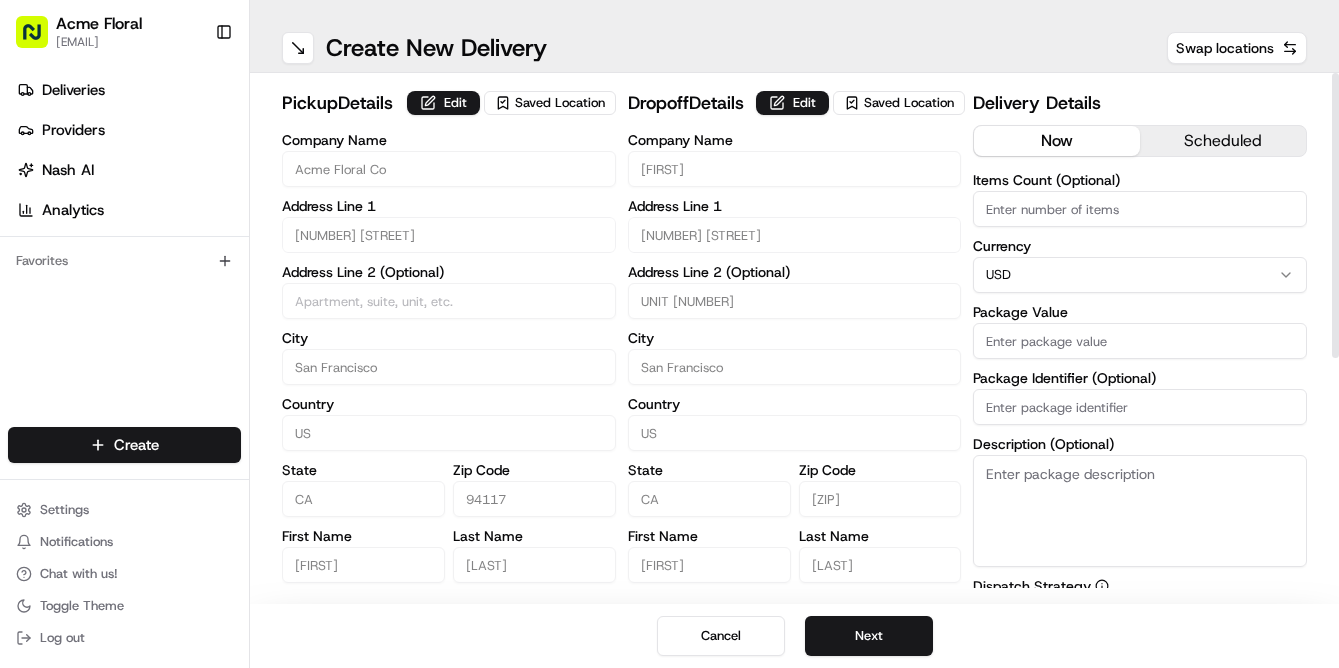 click on "Package Value" at bounding box center [1140, 341] 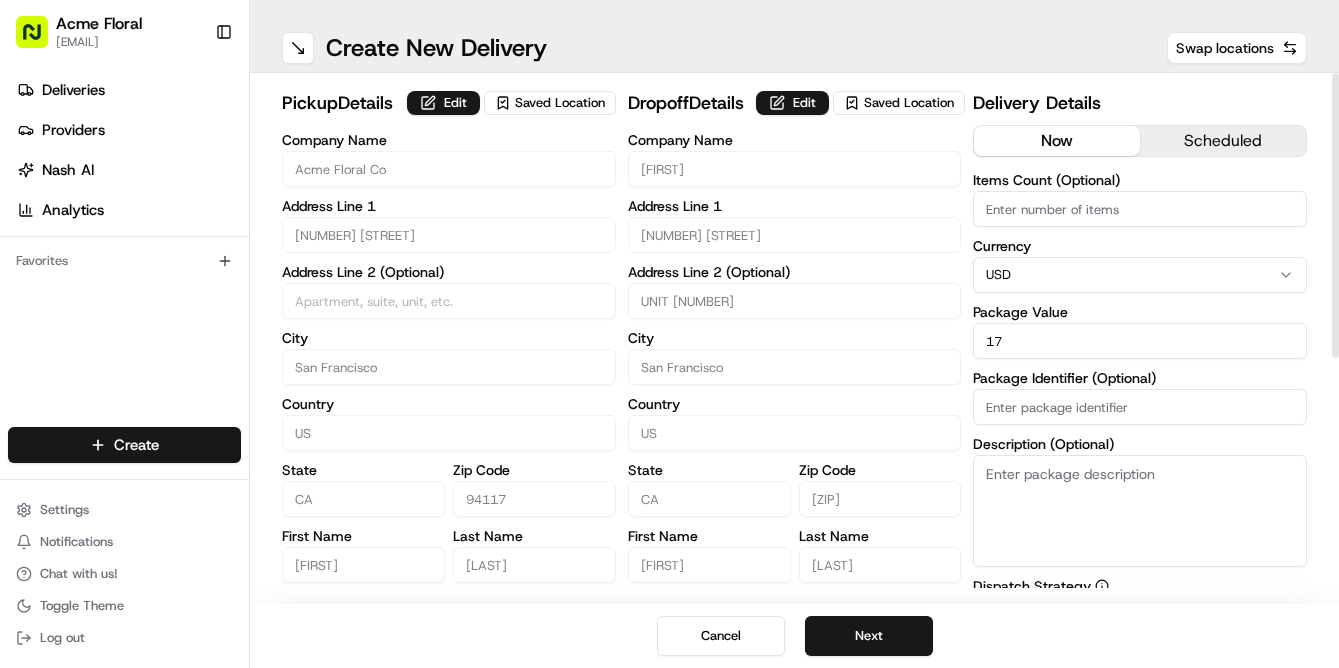type on "1" 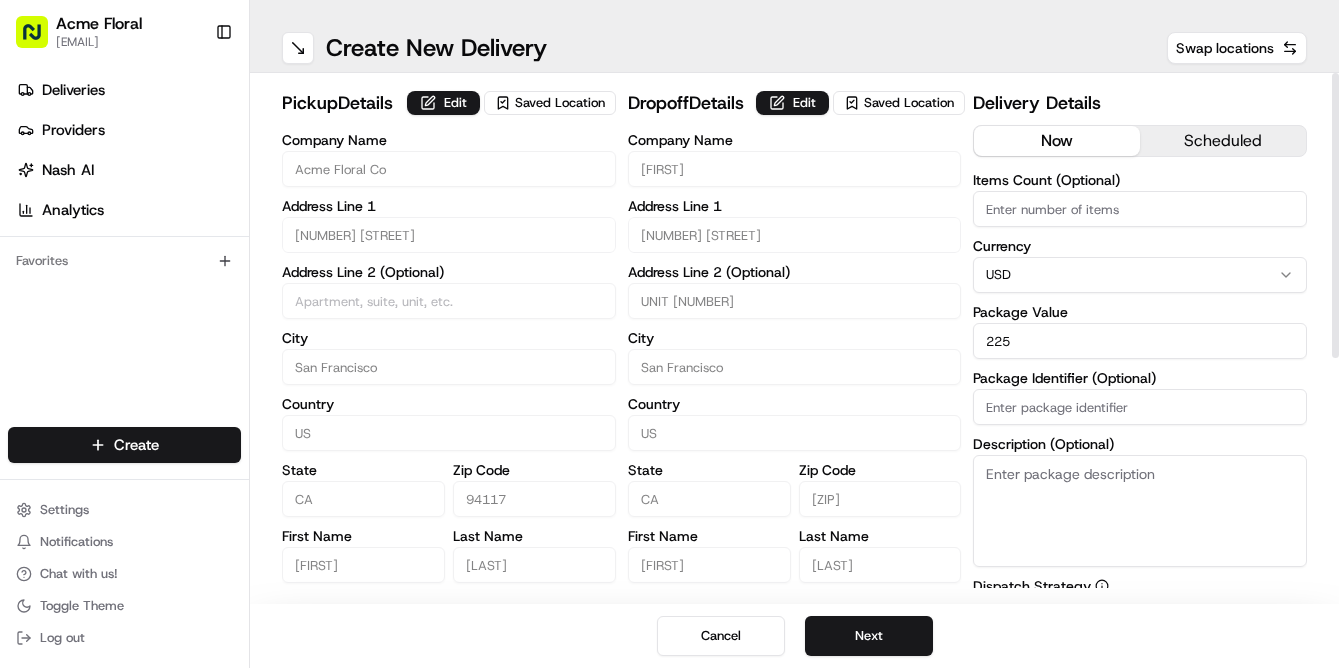 type on "225" 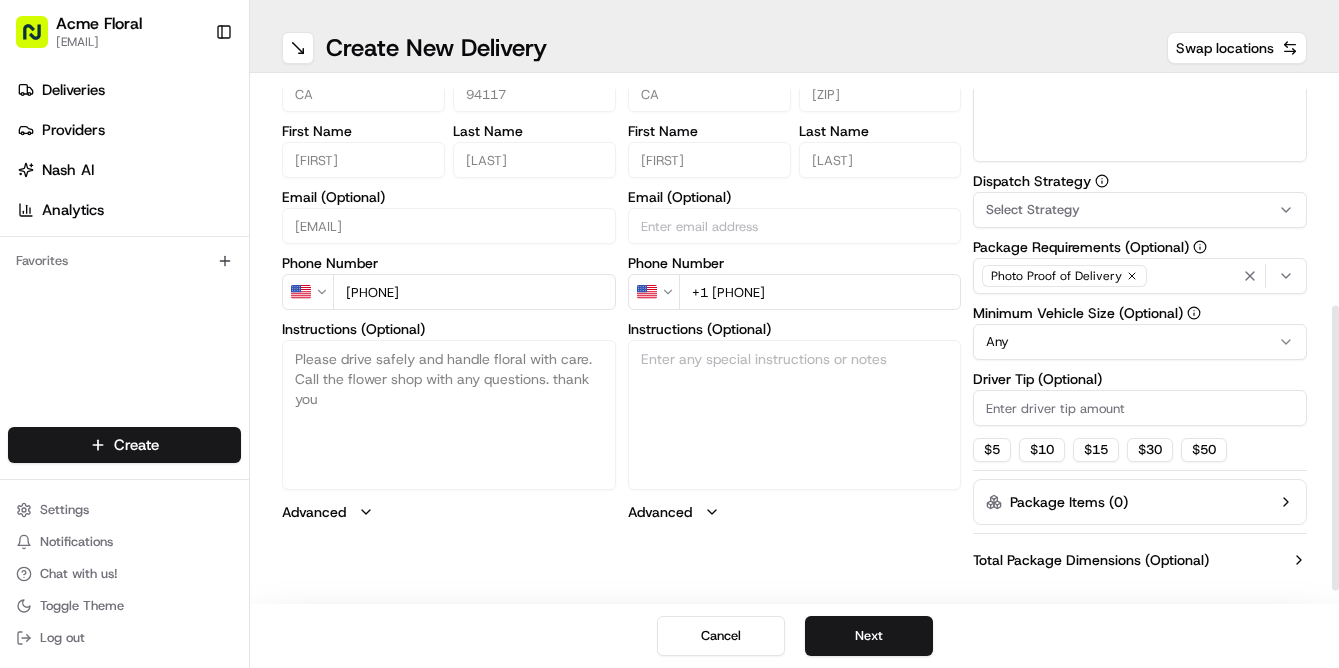 scroll, scrollTop: 407, scrollLeft: 0, axis: vertical 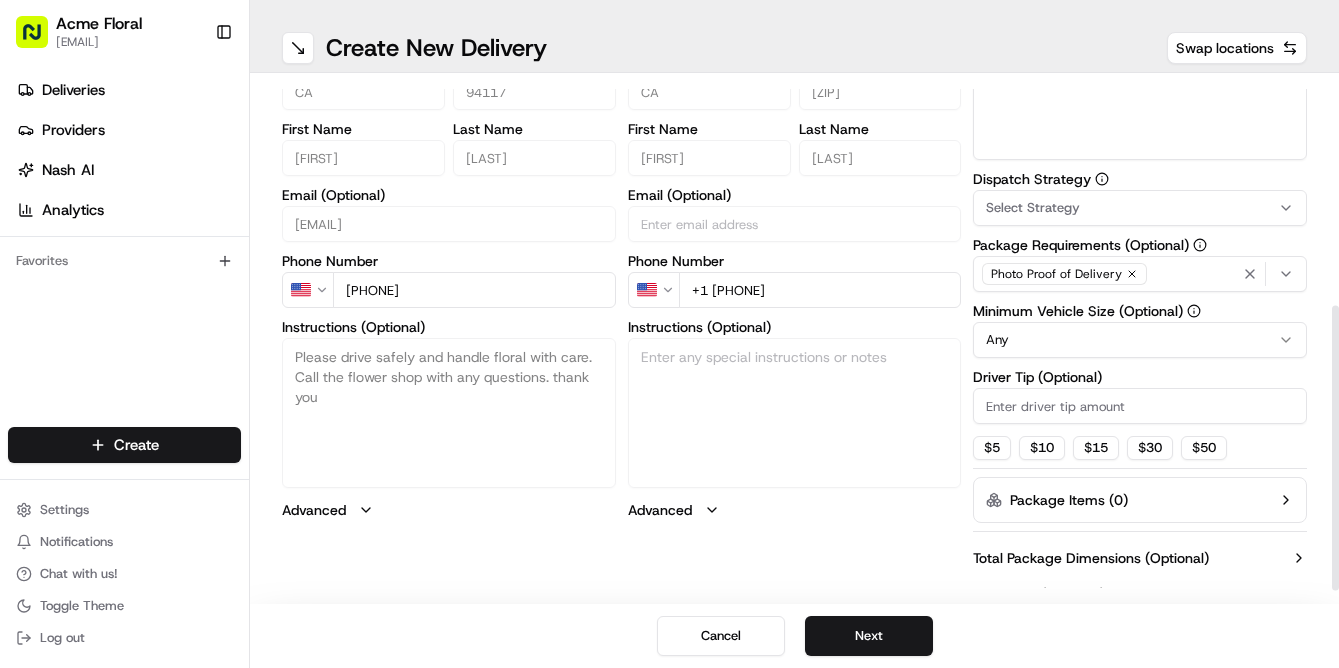click on "Select Strategy" at bounding box center (1033, 208) 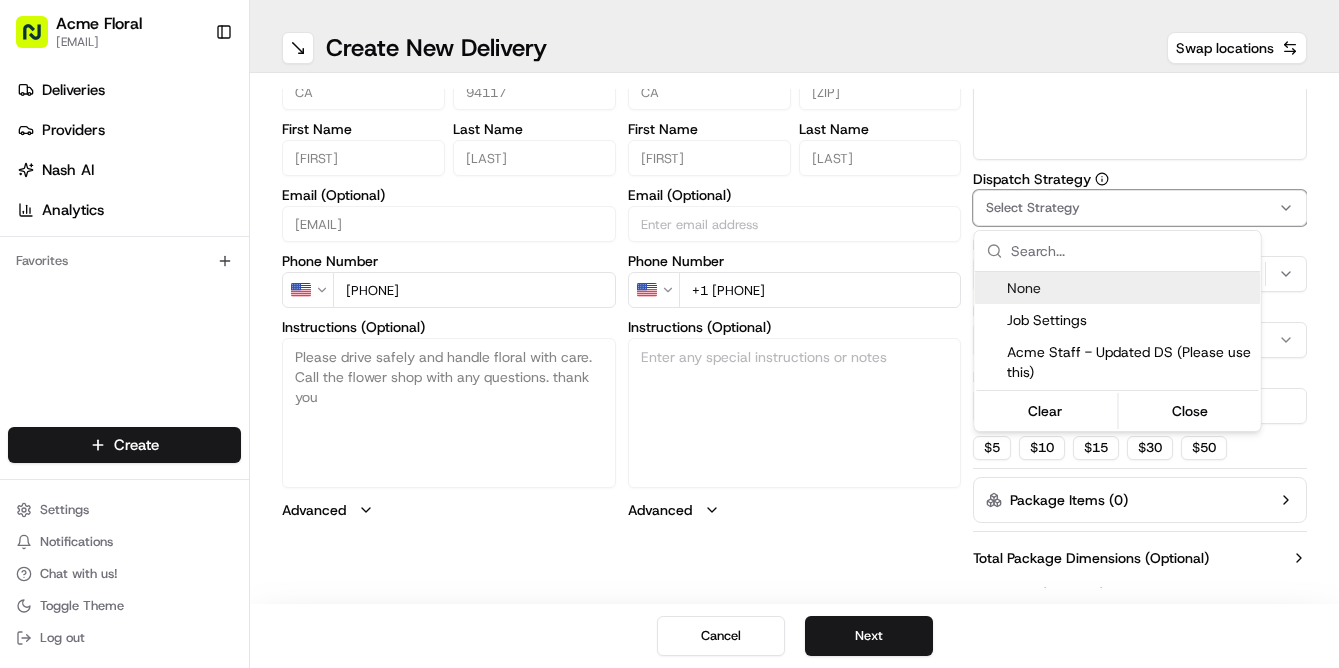 click on "Acme Staff - Updated DS (Please use this)" at bounding box center [1130, 362] 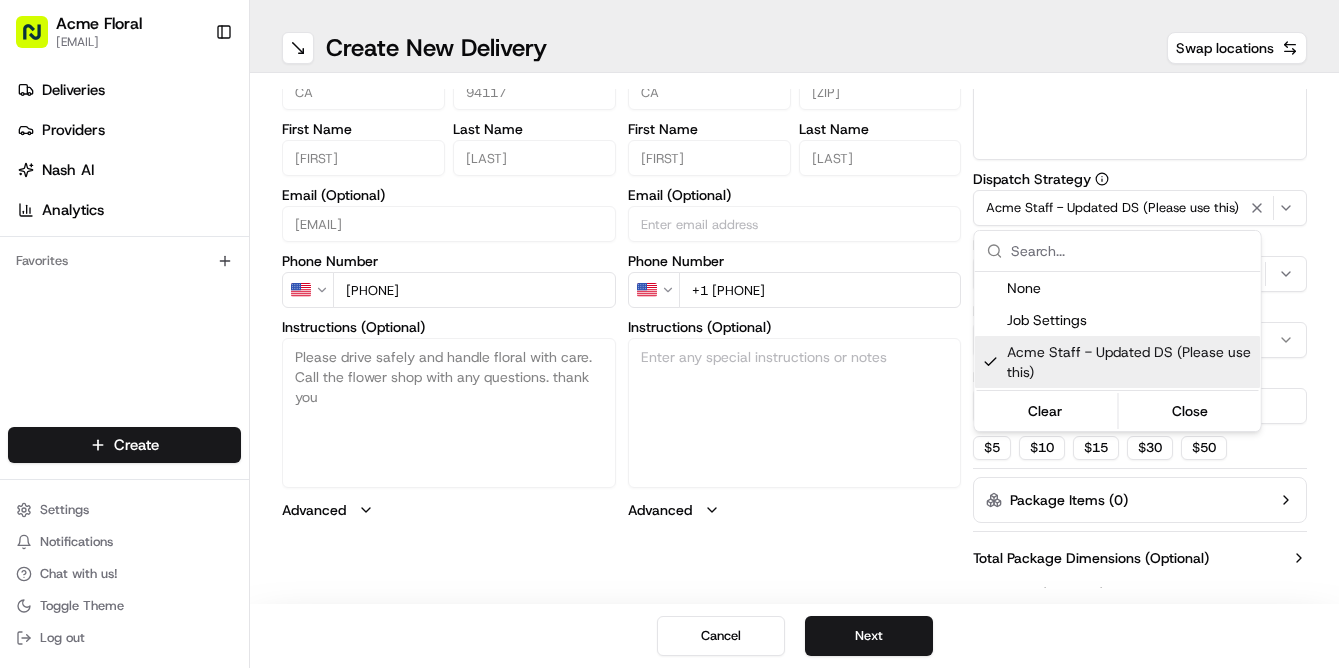 click on "Acme Floral [EMAIL] Toggle Sidebar Deliveries Providers Nash AI Analytics Favorites Main Menu Members & Organization Organization Users Roles Preferences Customization Tracking Orchestration Automations Dispatch Strategy Locations Pickup Locations Dropoff Locations Billing Billing Refund Requests Integrations Notification Triggers Webhooks API Keys Request Logs Create Settings Notifications Chat with us! Toggle Theme Log out ← Move left → Move right ↑ Move up ↓ Move down + Zoom in - Zoom out Home Jump left by 75% End Jump right by 75% Page Up Jump up by 75% Page Down Jump down by 75% Map Data Map data ©2025 Google Map data ©2025 Google 50 km Click to toggle between metric and imperial units Terms Create New Delivery Swap locations pickup  Details  Edit Saved Location Company Name Acme Floral Co Address Line 1 [NUMBER] [STREET] Address Line 2 (Optional) City [CITY] Country US State [STATE] Zip Code [ZIP] First Name [FIRST] Last Name [LAST] Email (Optional) Phone Number US" at bounding box center (669, 334) 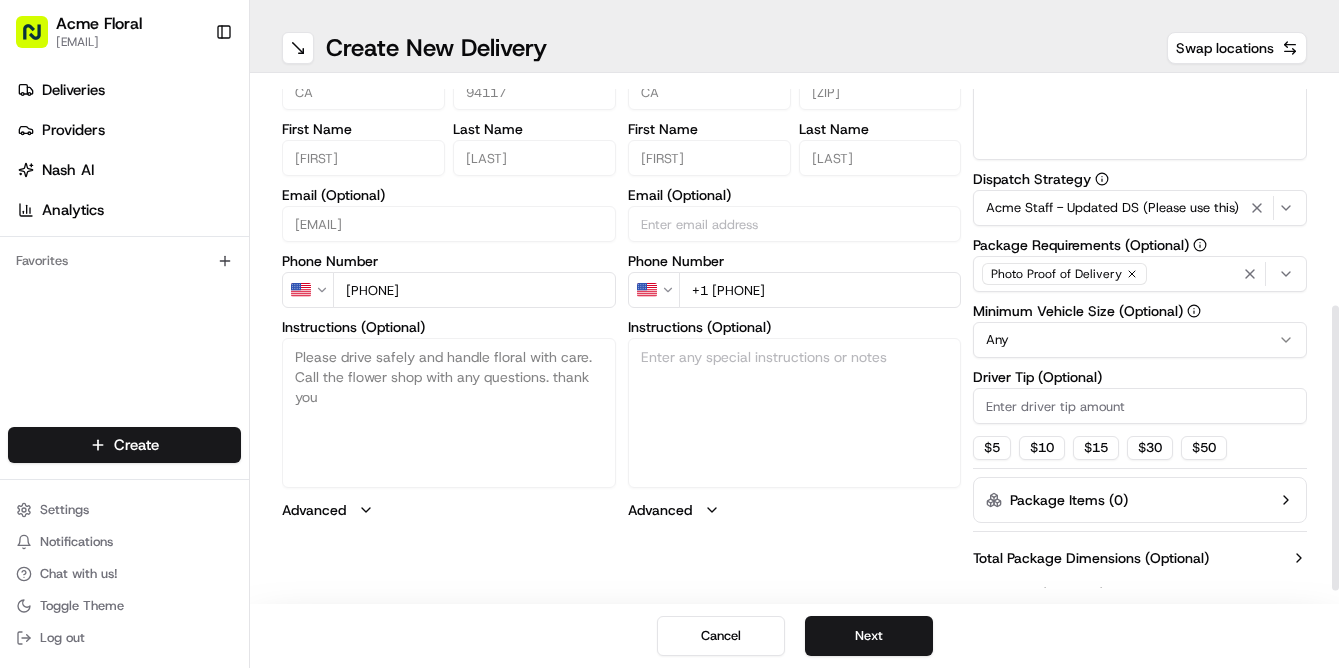 click on "Acme Floral [EMAIL] Toggle Sidebar Deliveries Providers Nash AI Analytics Favorites Main Menu Members & Organization Organization Users Roles Preferences Customization Tracking Orchestration Automations Dispatch Strategy Locations Pickup Locations Dropoff Locations Billing Billing Refund Requests Integrations Notification Triggers Webhooks API Keys Request Logs Create Settings Notifications Chat with us! Toggle Theme Log out ← Move left → Move right ↑ Move up ↓ Move down + Zoom in - Zoom out Home Jump left by 75% End Jump right by 75% Page Up Jump up by 75% Page Down Jump down by 75% Map Data Map data ©2025 Google Map data ©2025 Google 50 km Click to toggle between metric and imperial units Terms Create New Delivery Swap locations pickup  Details  Edit Saved Location Company Name Acme Floral Co Address Line 1 [NUMBER] [STREET] Address Line 2 (Optional) City [CITY] Country US State [STATE] Zip Code [ZIP] First Name [FIRST] Last Name [LAST] Email (Optional) Phone Number US" at bounding box center (669, 334) 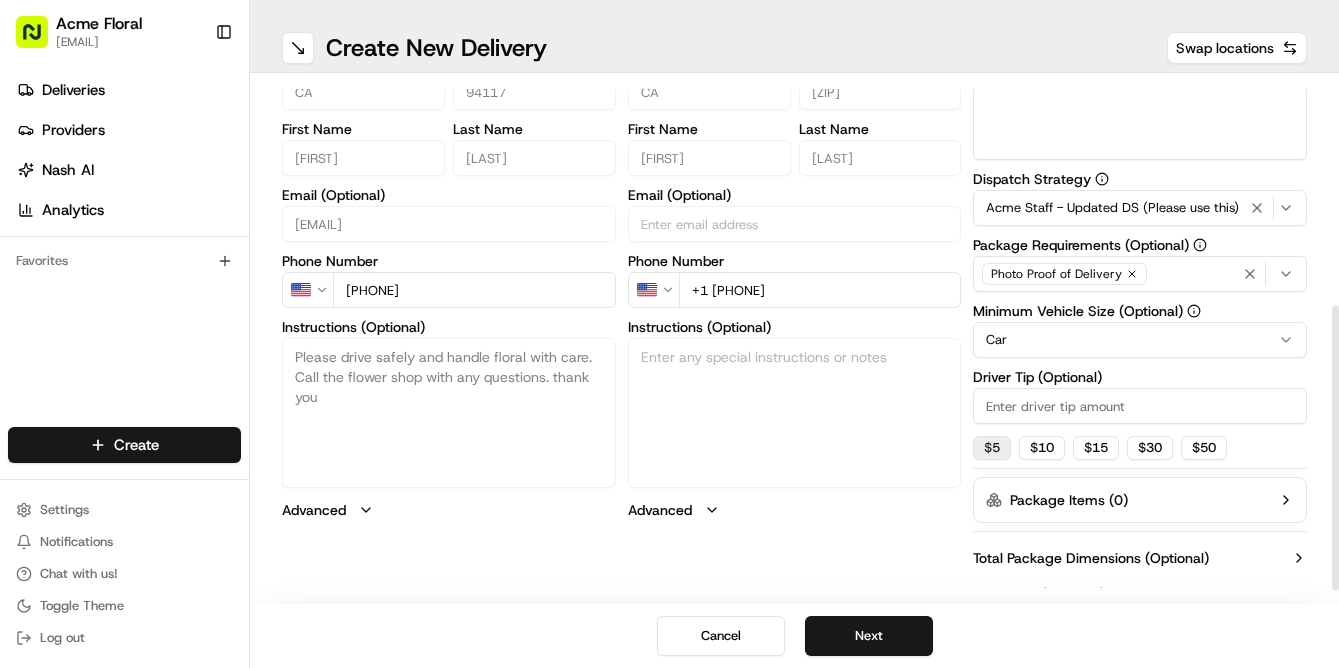 click on "$ 5" at bounding box center [992, 448] 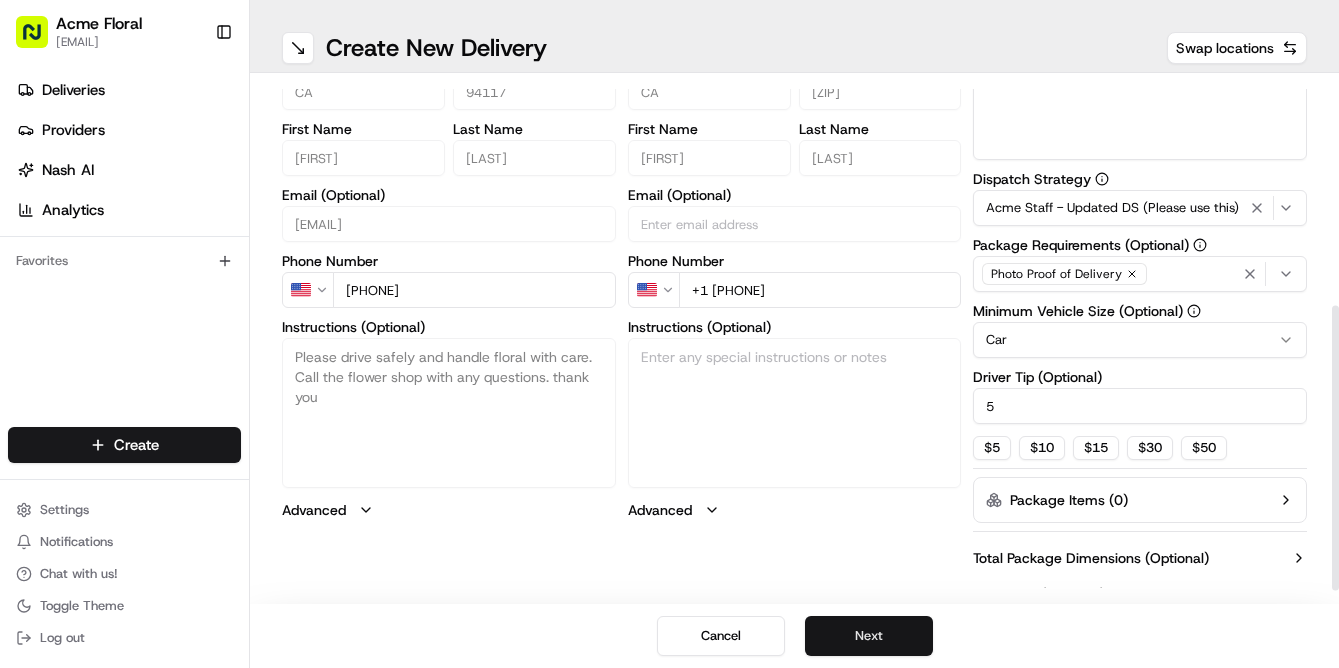 click on "Next" at bounding box center (869, 636) 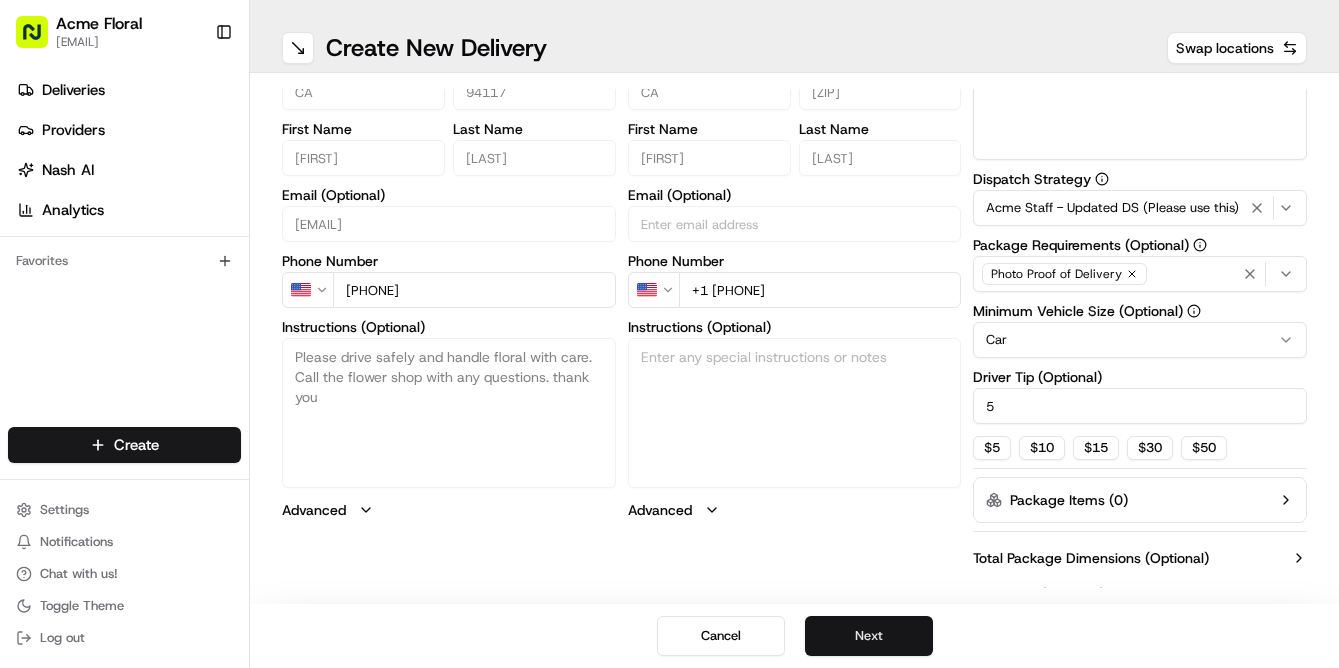 click on "Next" at bounding box center [869, 636] 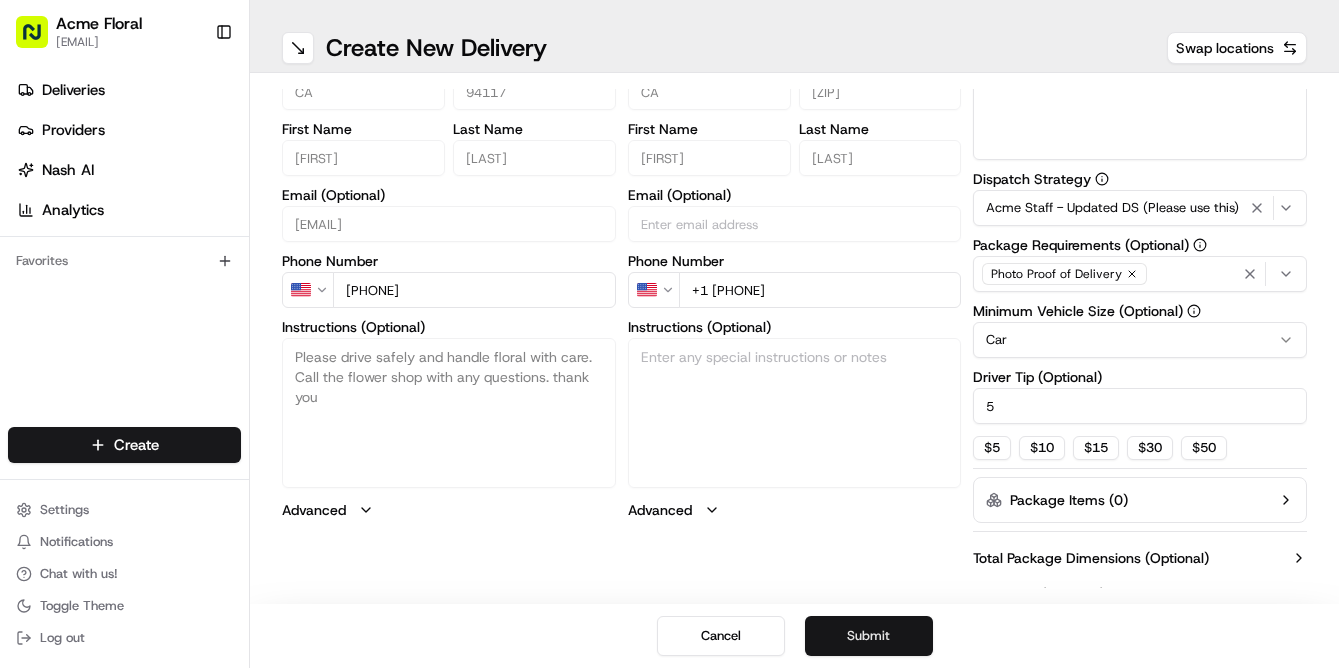 click on "Submit" at bounding box center [869, 636] 